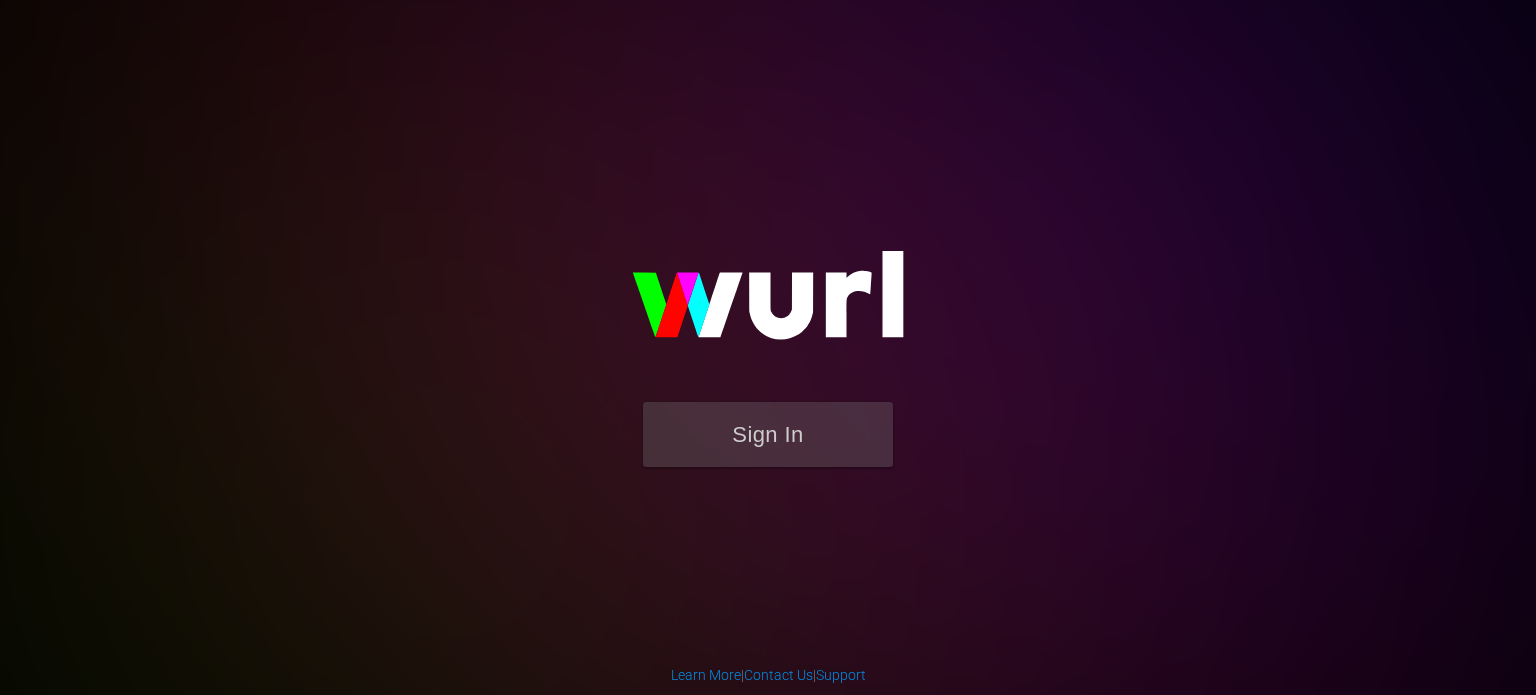scroll, scrollTop: 0, scrollLeft: 0, axis: both 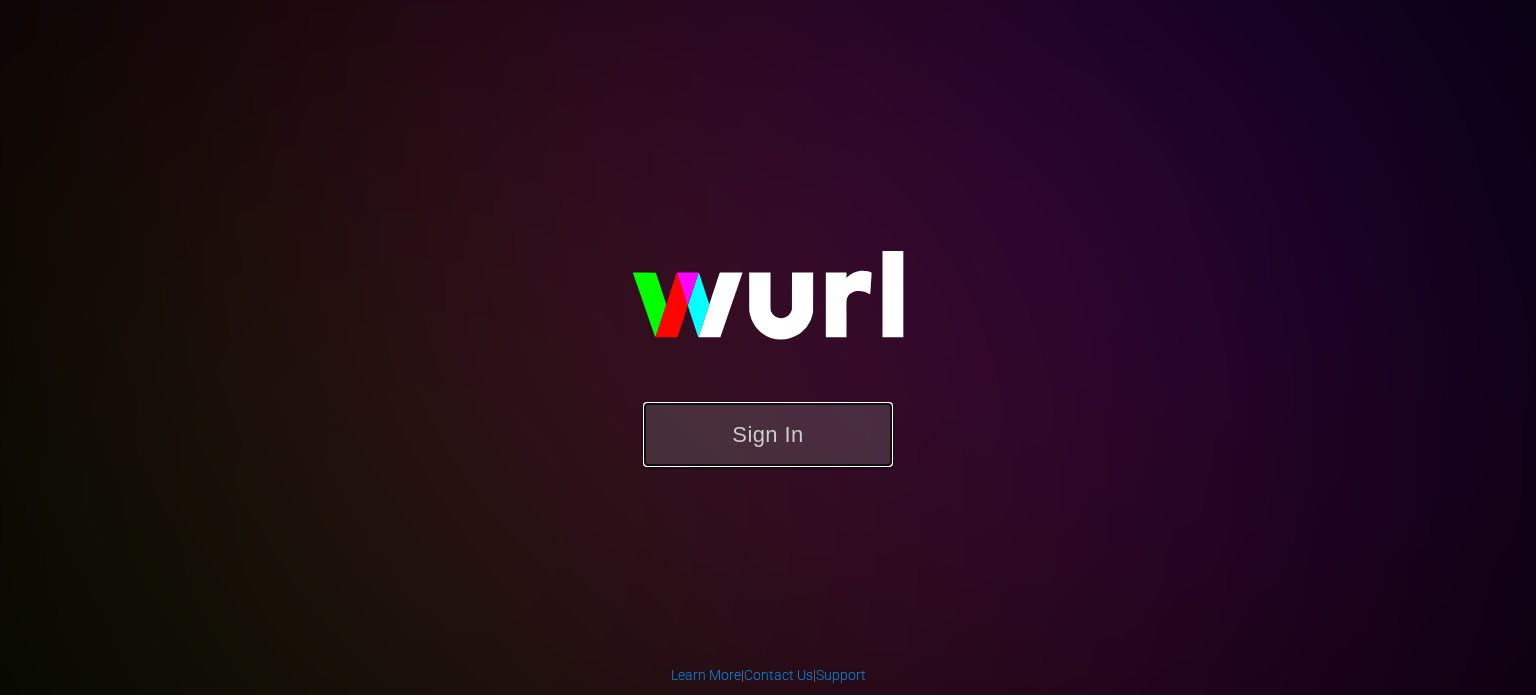 click on "Sign In" at bounding box center (768, 434) 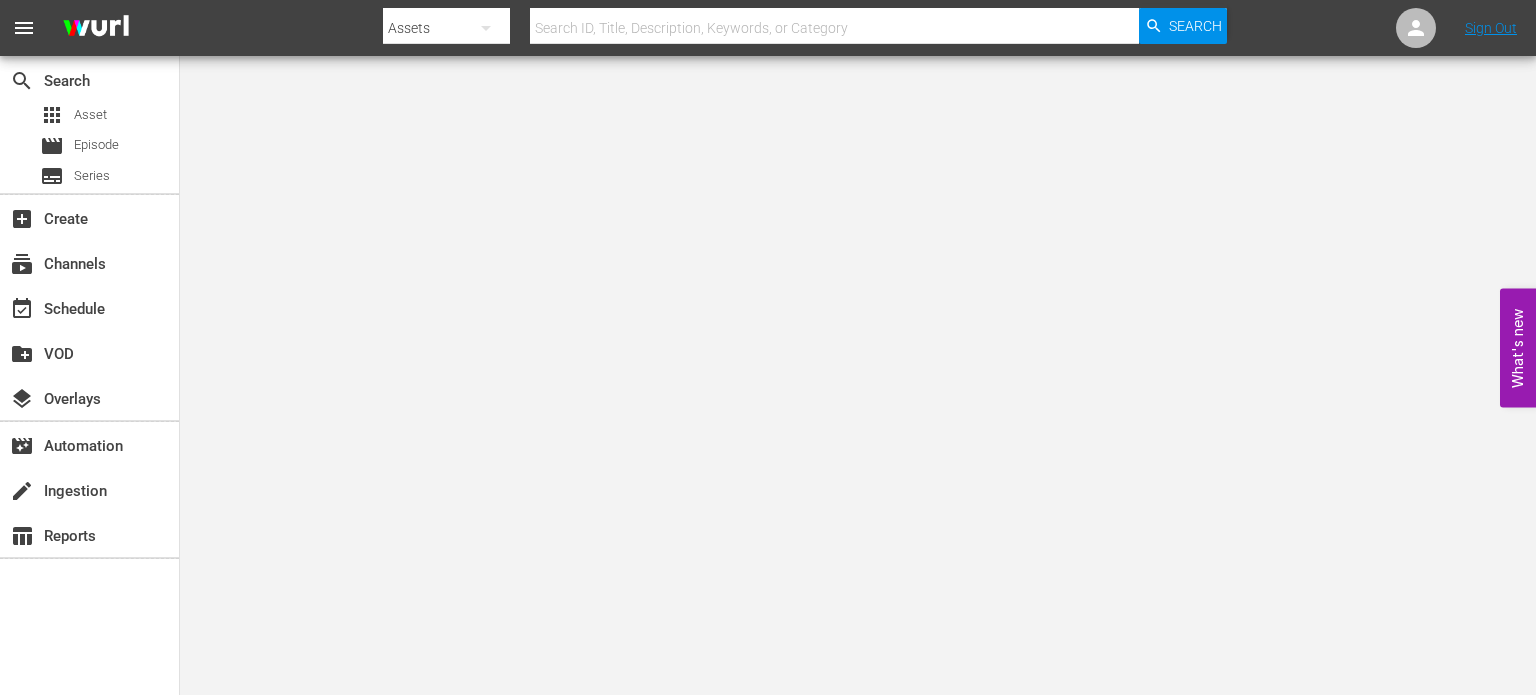 scroll, scrollTop: 0, scrollLeft: 0, axis: both 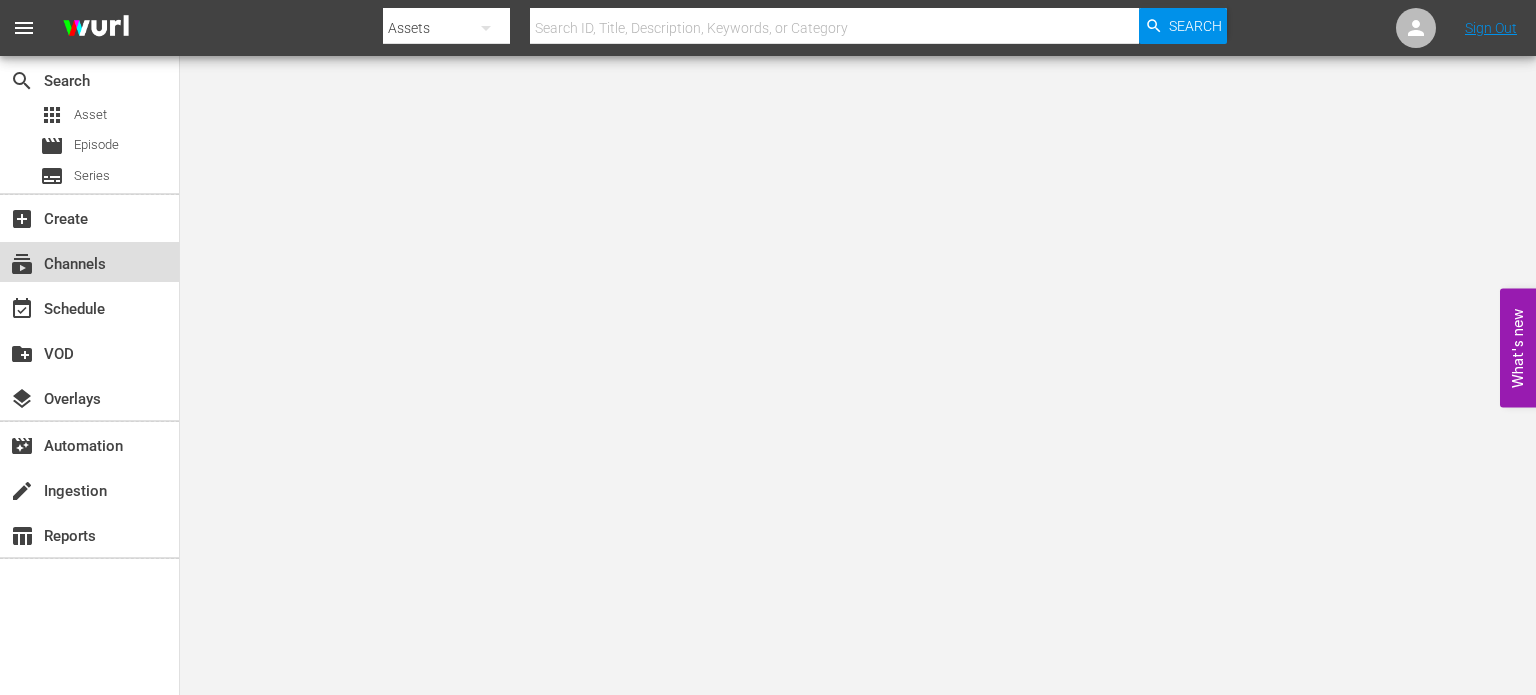 click on "subscriptions Channels" at bounding box center (56, 261) 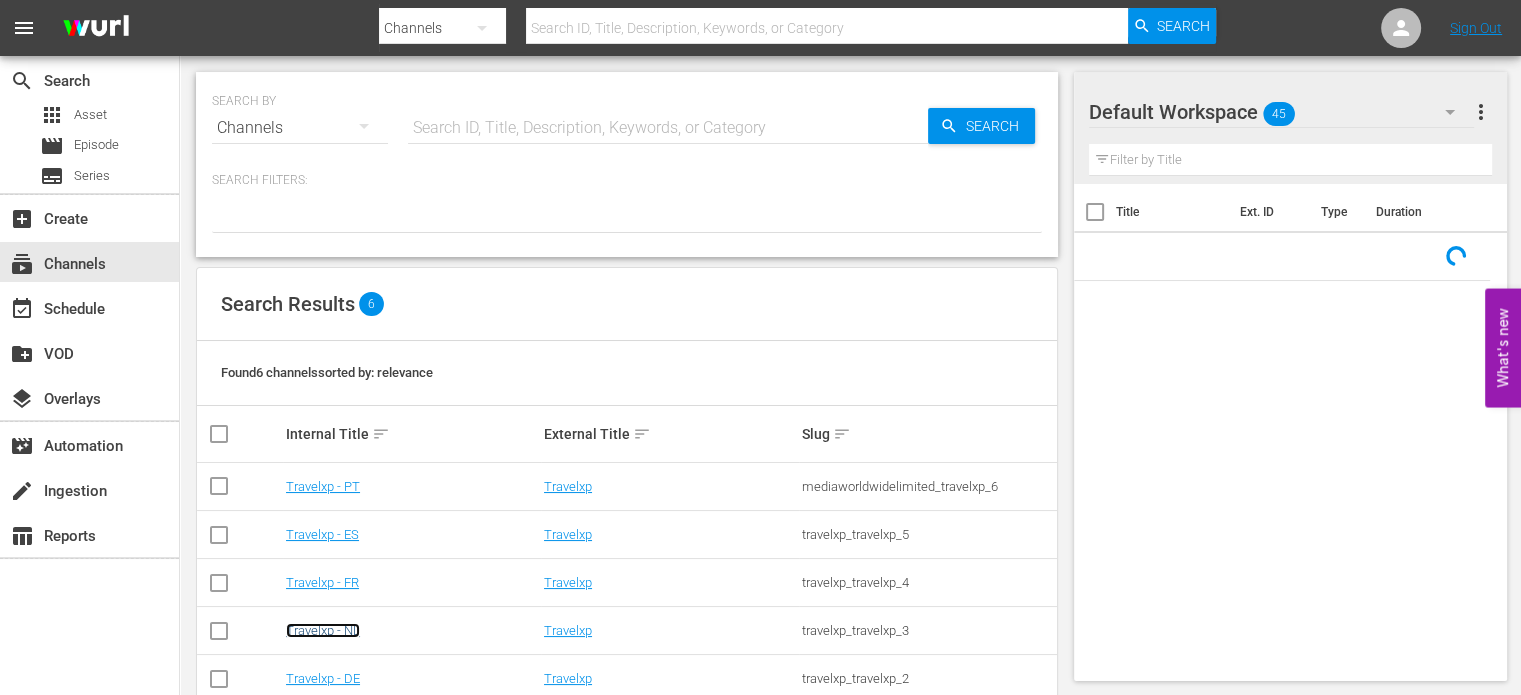 click on "Travelxp - NL" at bounding box center (323, 630) 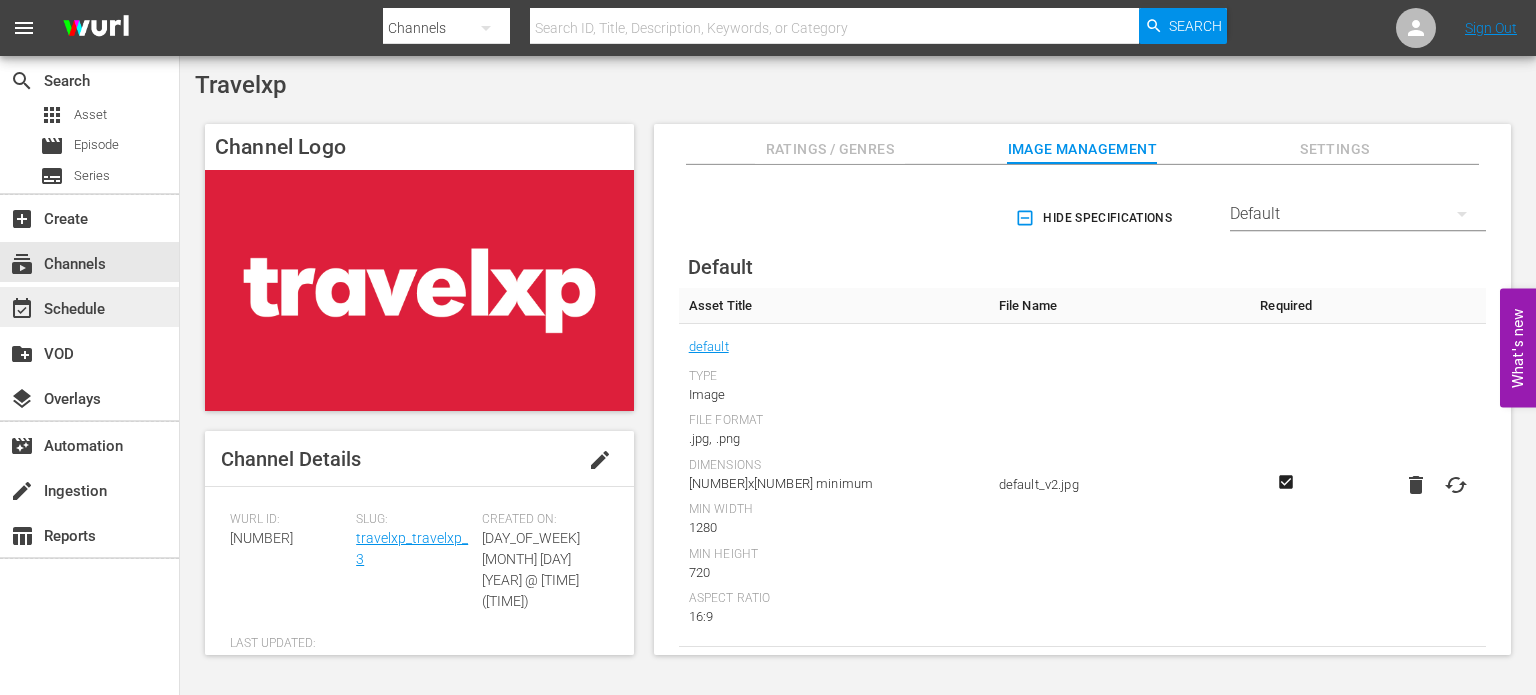 click on "event_available Schedule" at bounding box center [56, 306] 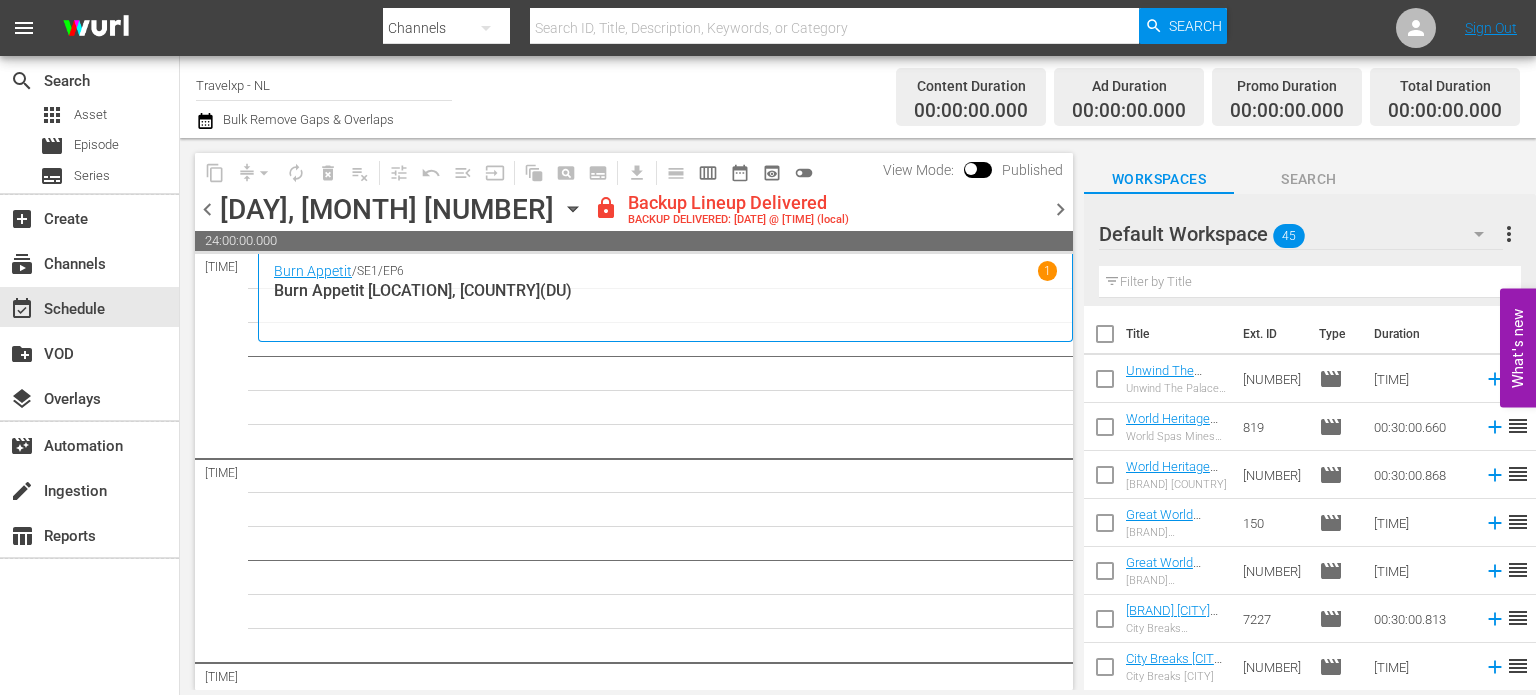 click on "chevron_right" at bounding box center (1060, 209) 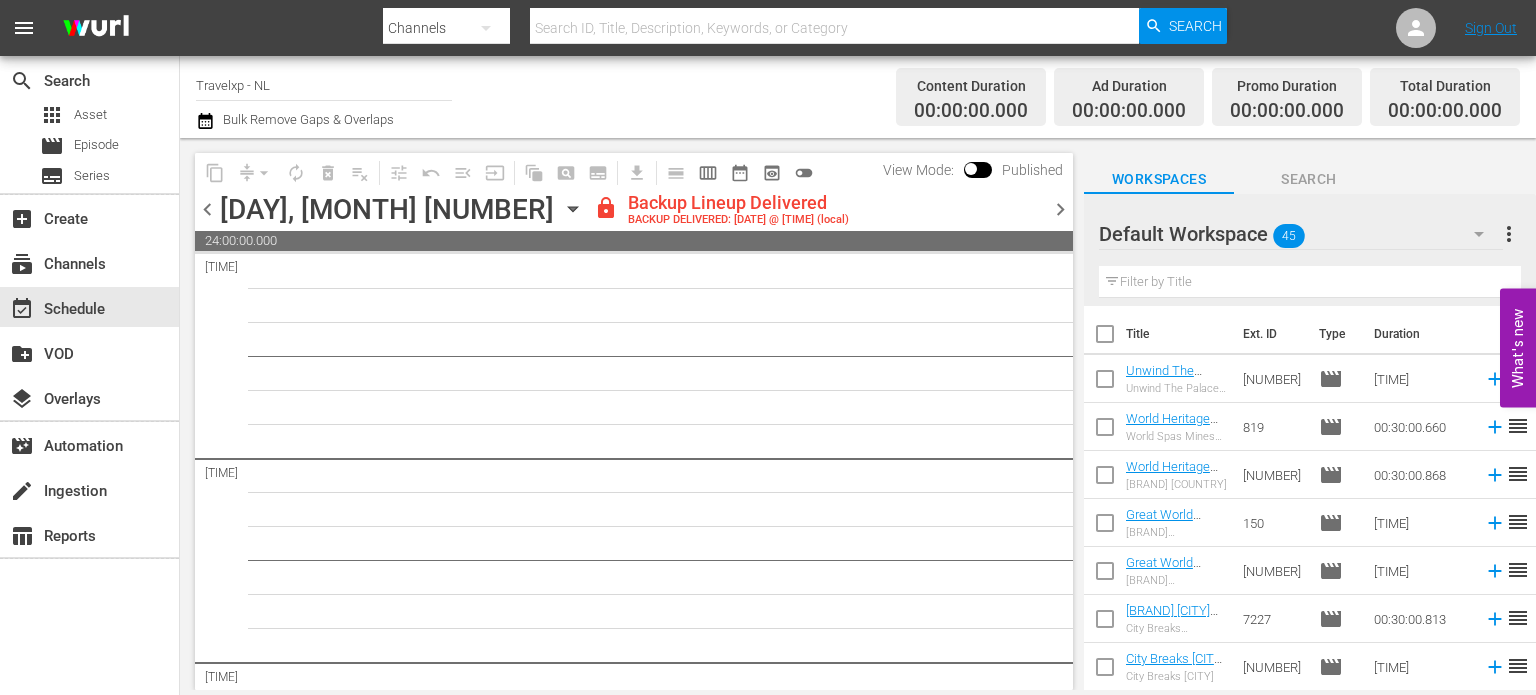 click on "chevron_right" at bounding box center [1060, 209] 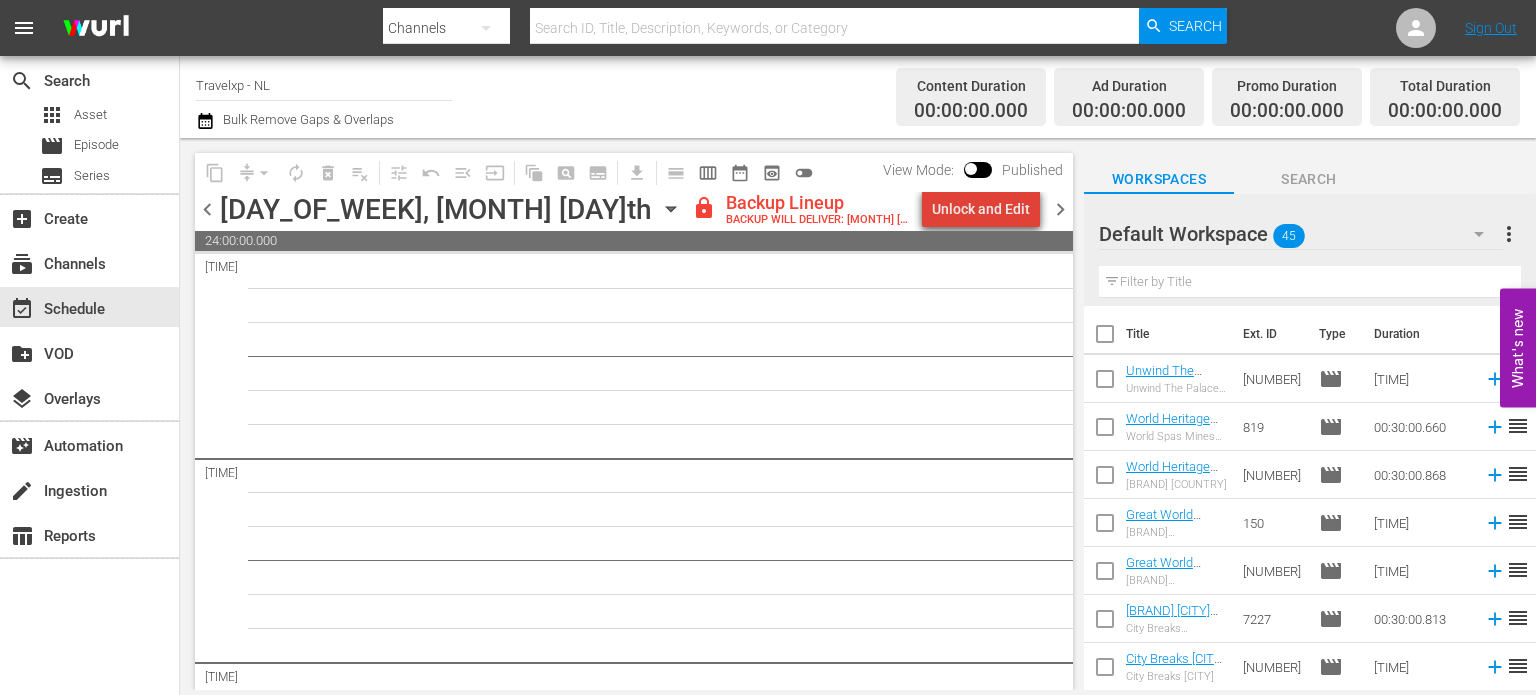 click on "Unlock and Edit" at bounding box center [981, 209] 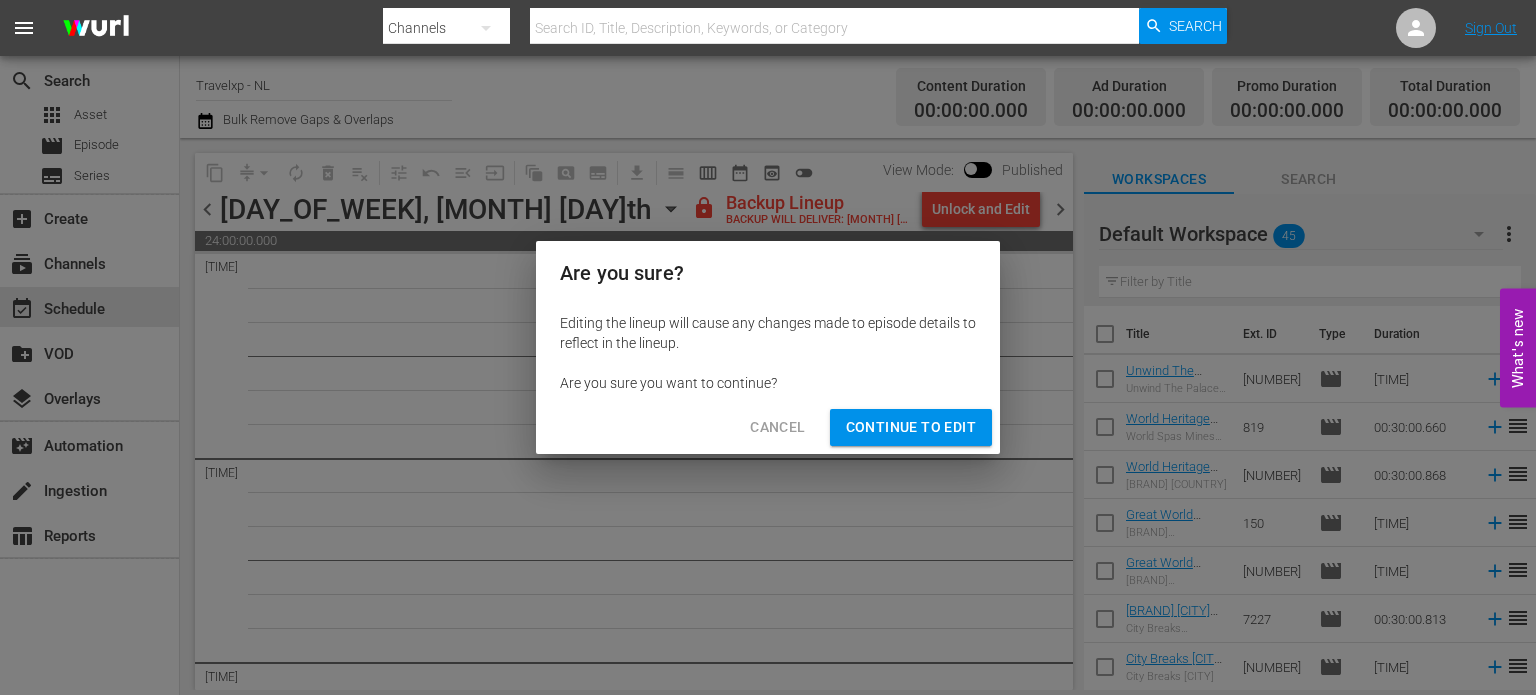 click on "Continue to Edit" at bounding box center [911, 427] 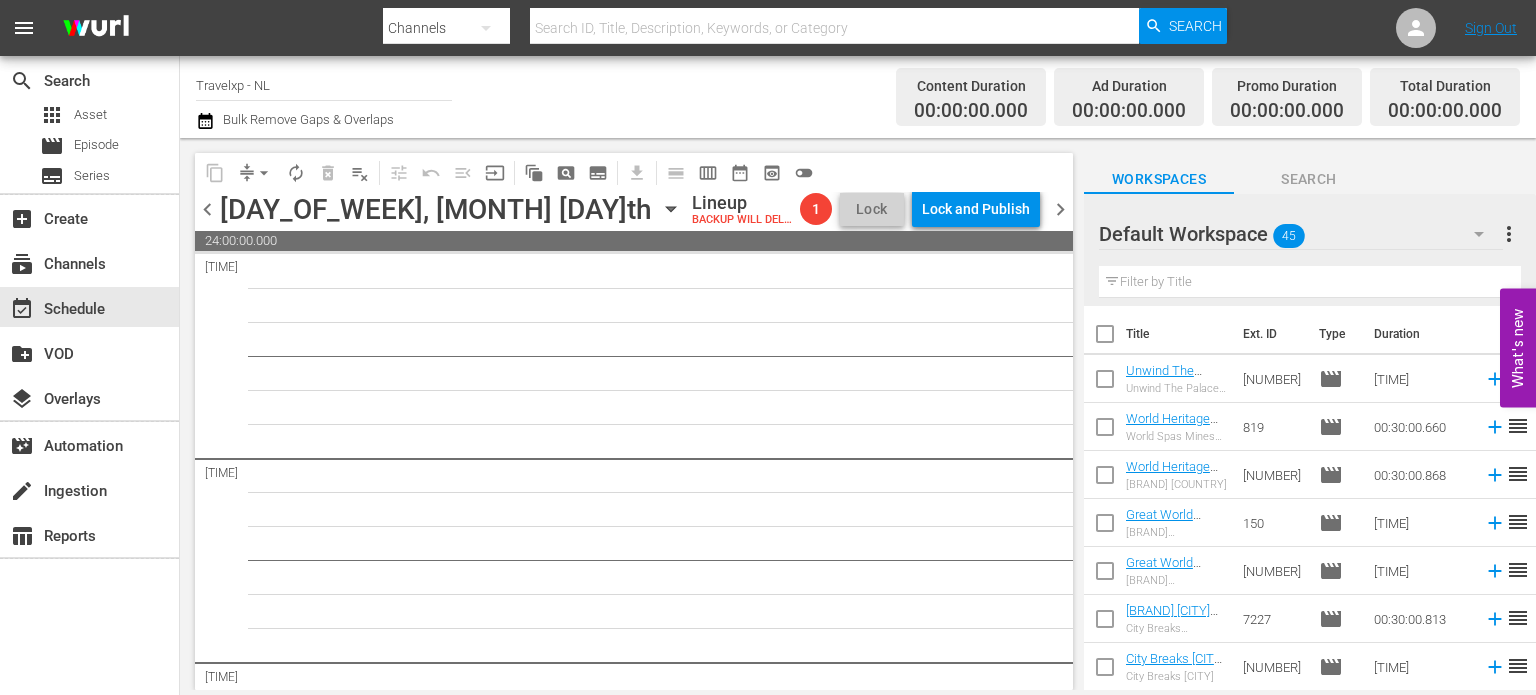 click at bounding box center (1310, 282) 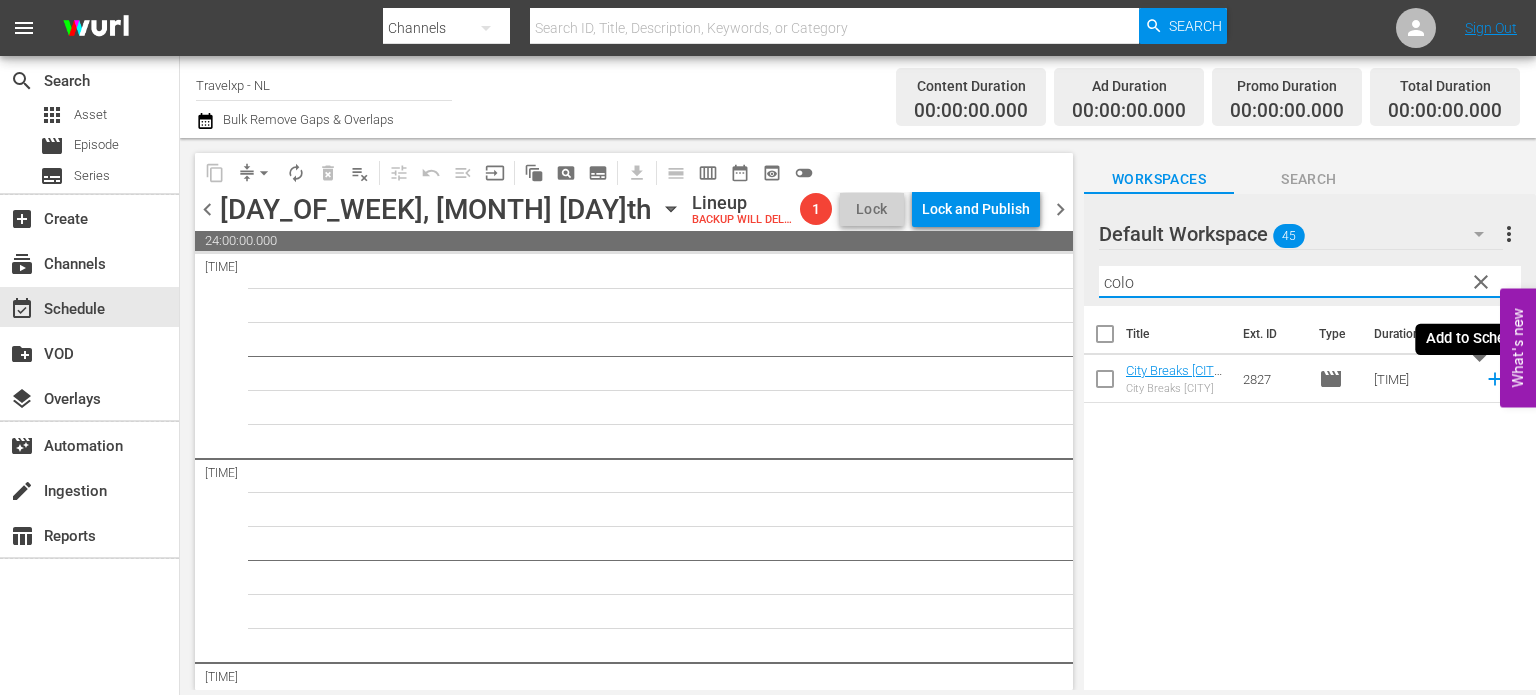 type on "colo" 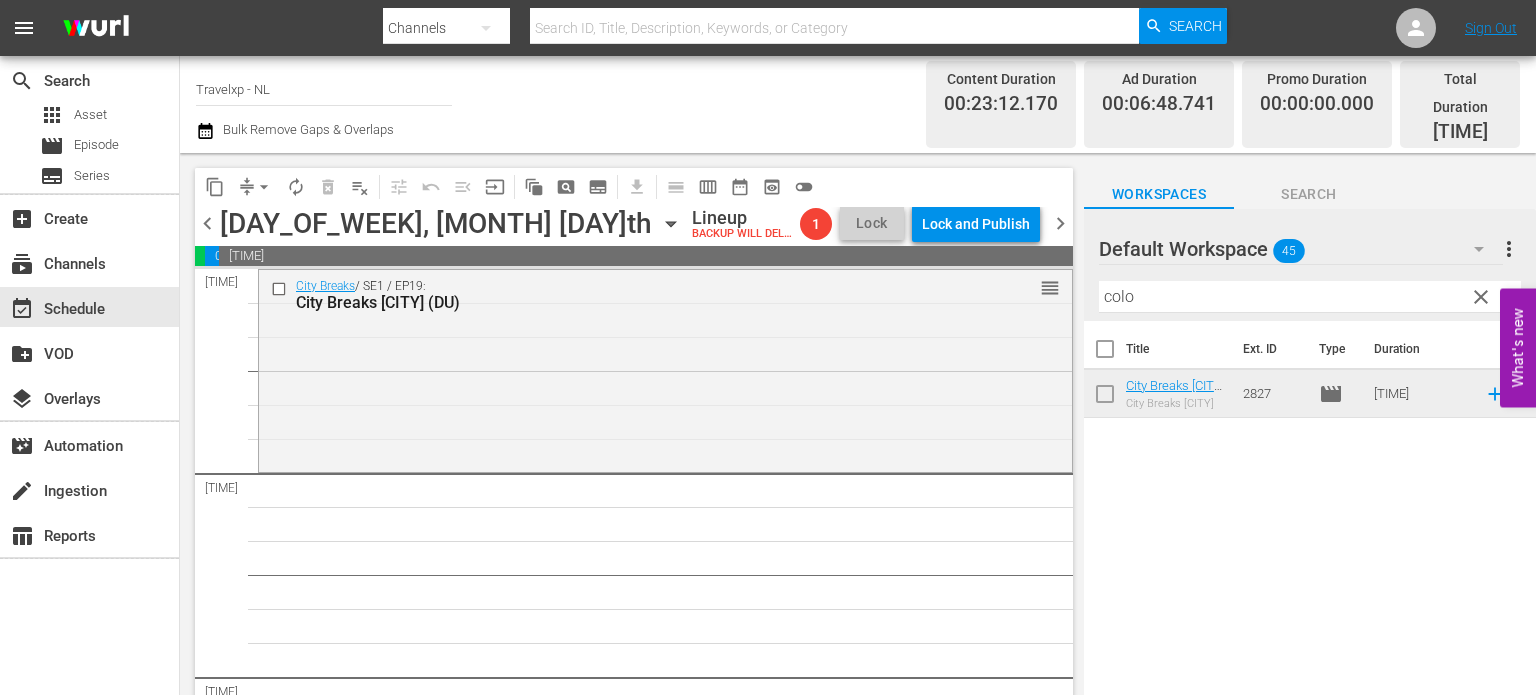 click on "clear" at bounding box center (1481, 297) 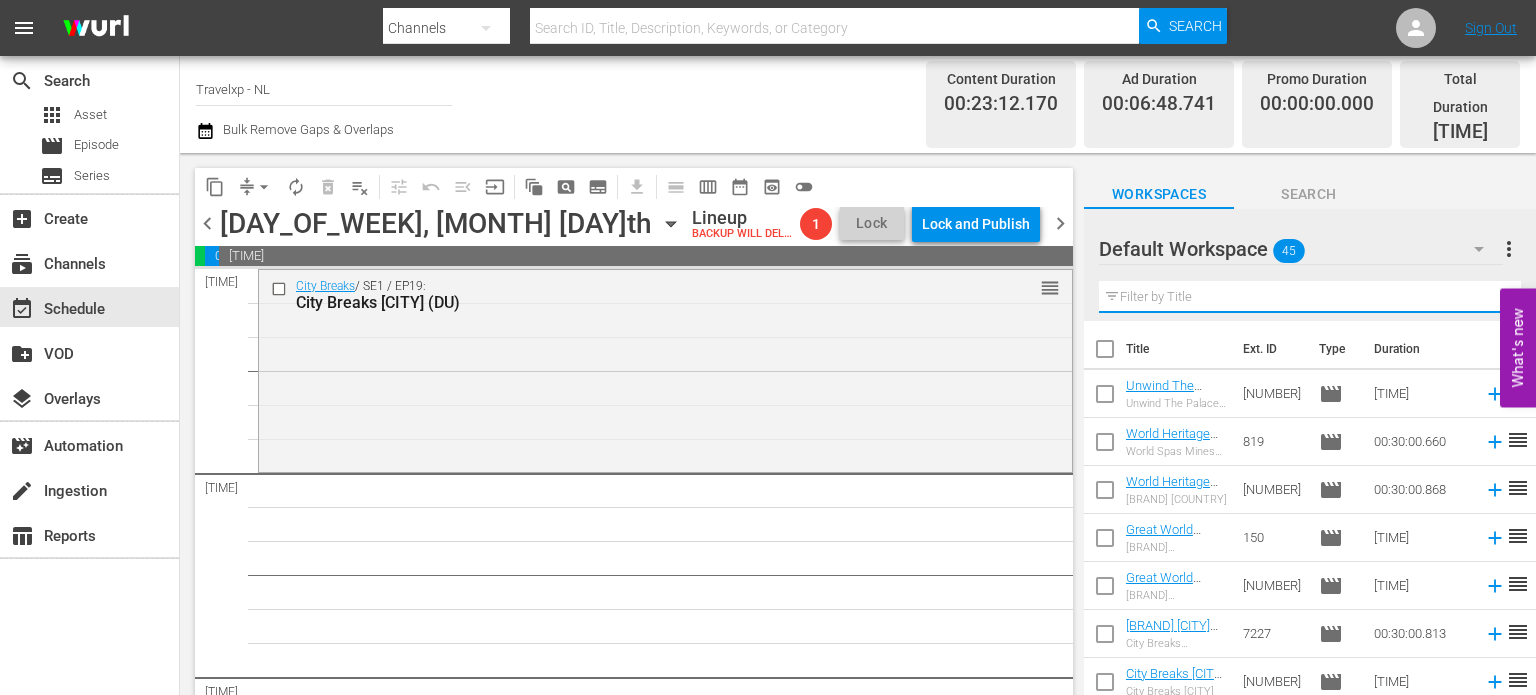 click at bounding box center (1310, 297) 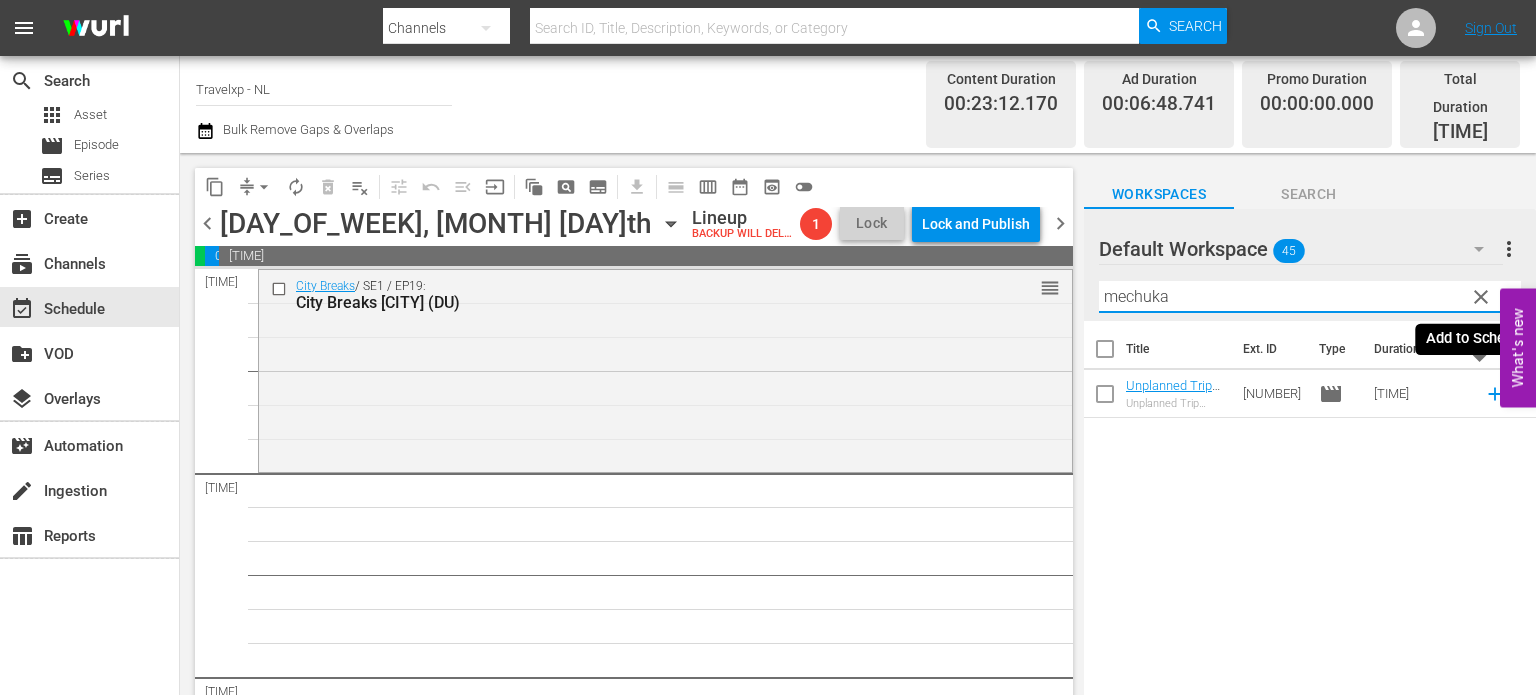 type on "mechuka" 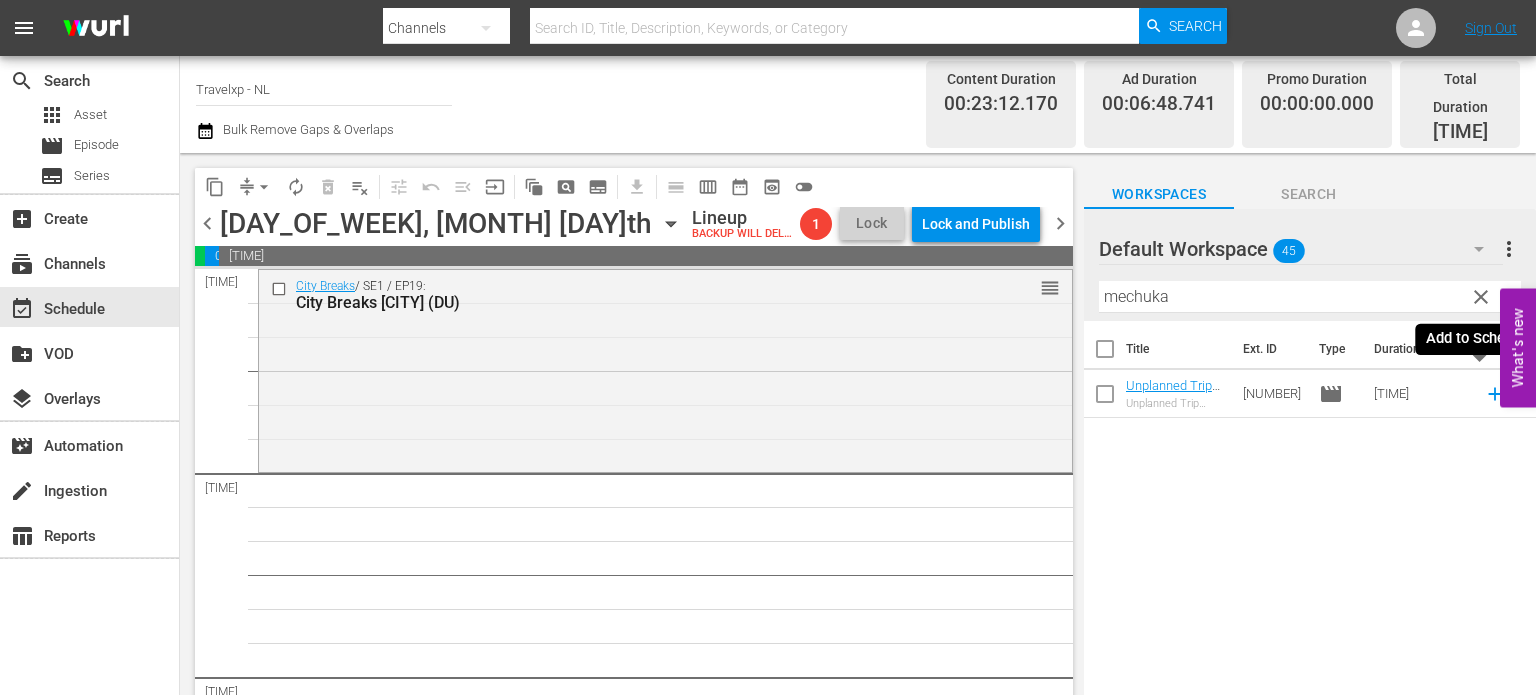 click 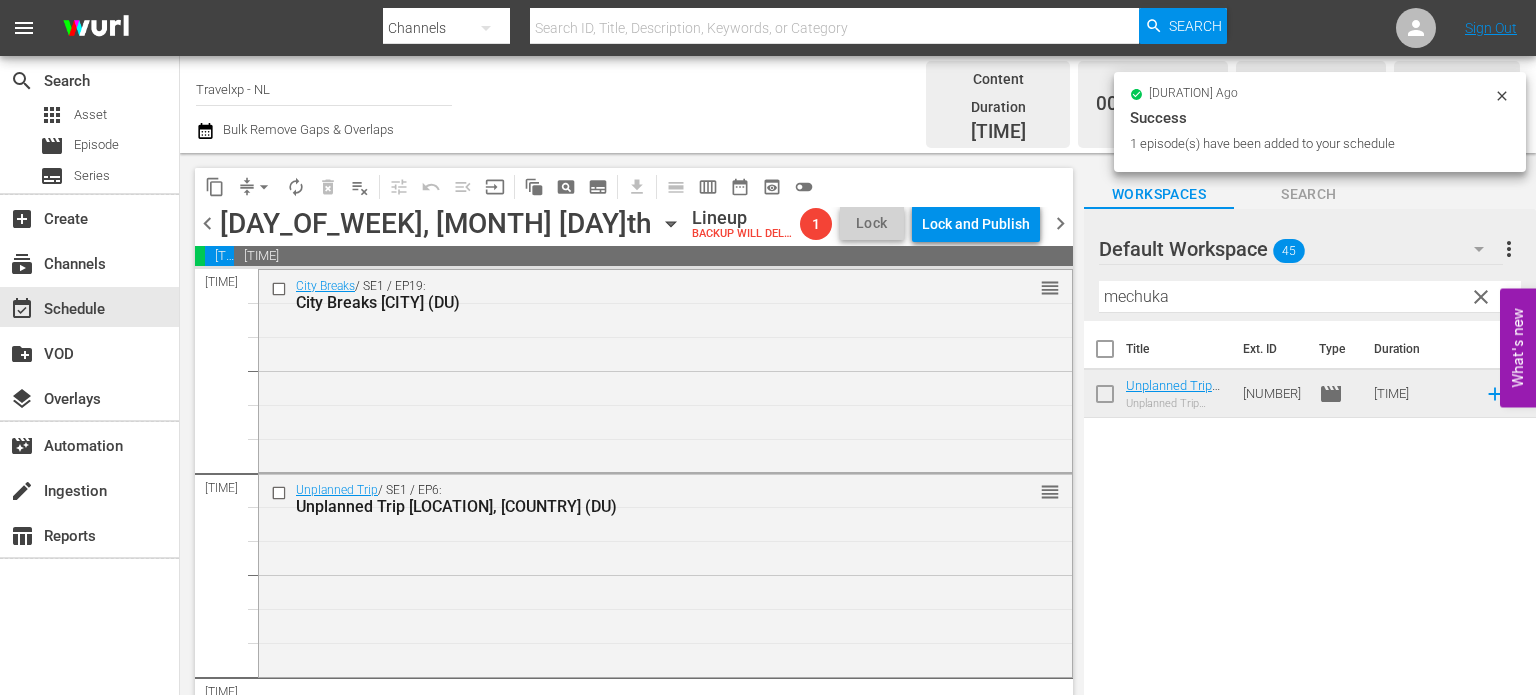 click on "clear" at bounding box center (1481, 297) 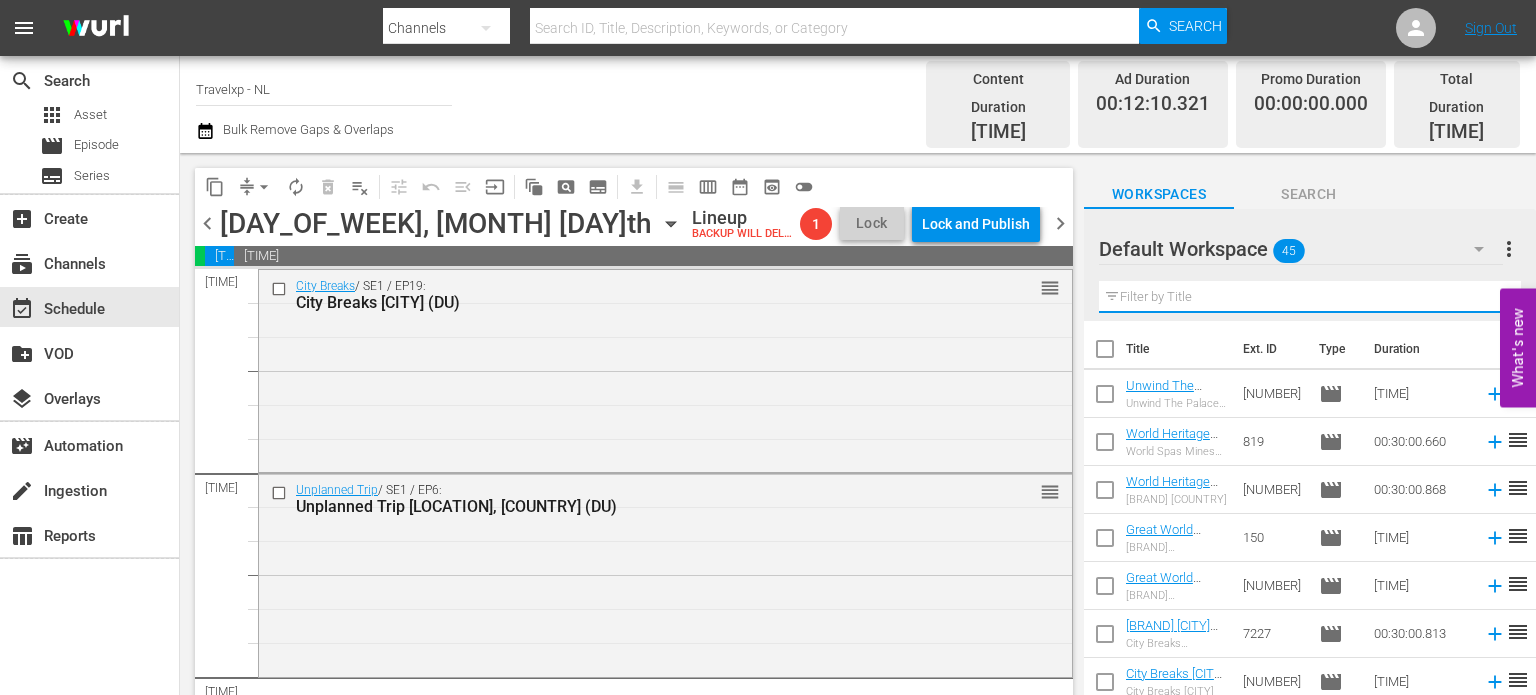 click at bounding box center [1310, 297] 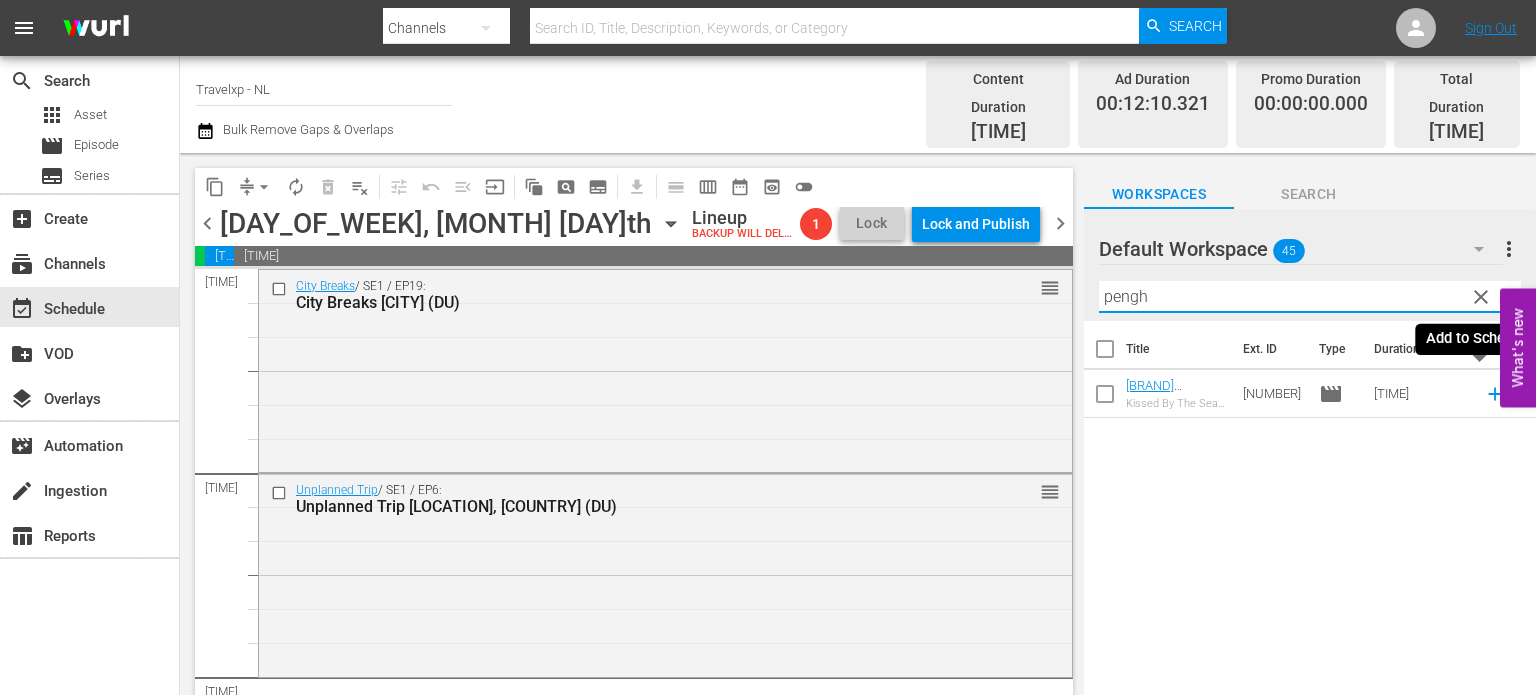 type on "pengh" 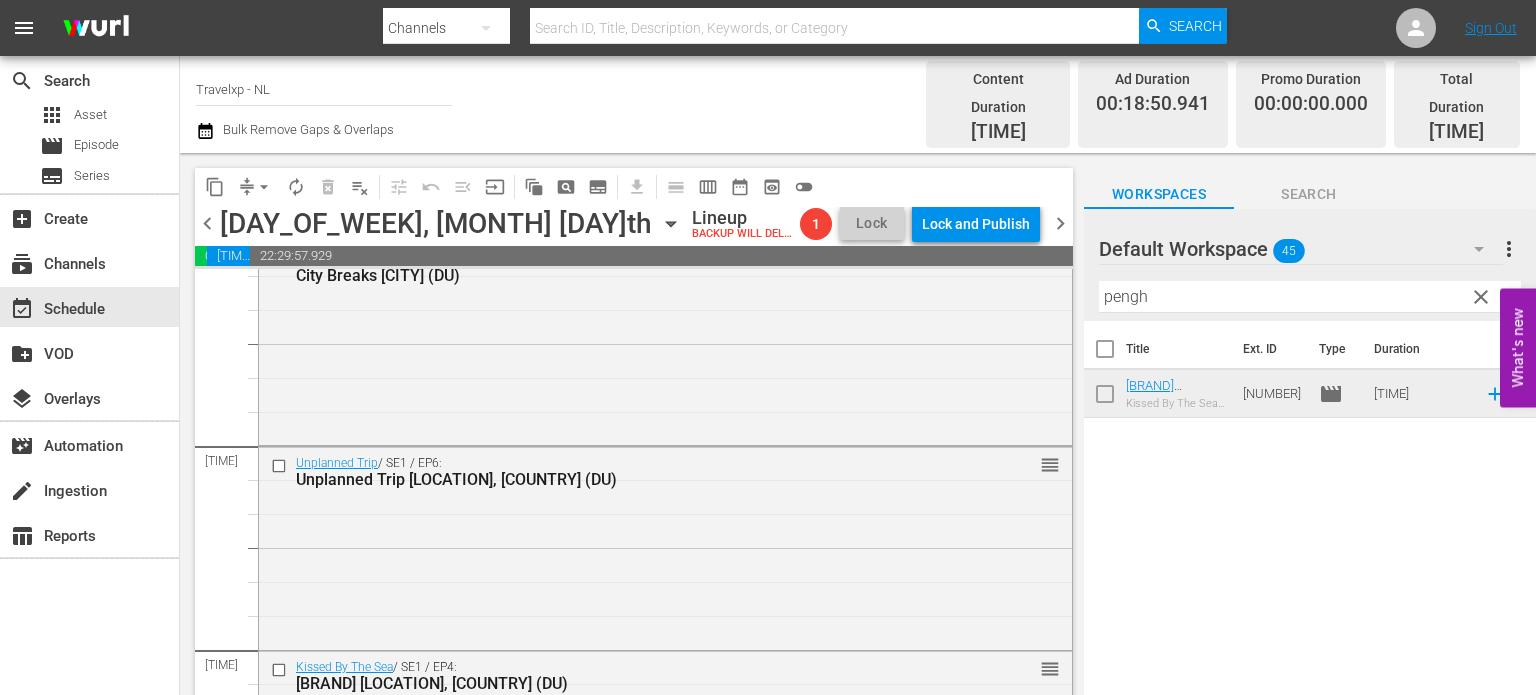 scroll, scrollTop: 40, scrollLeft: 0, axis: vertical 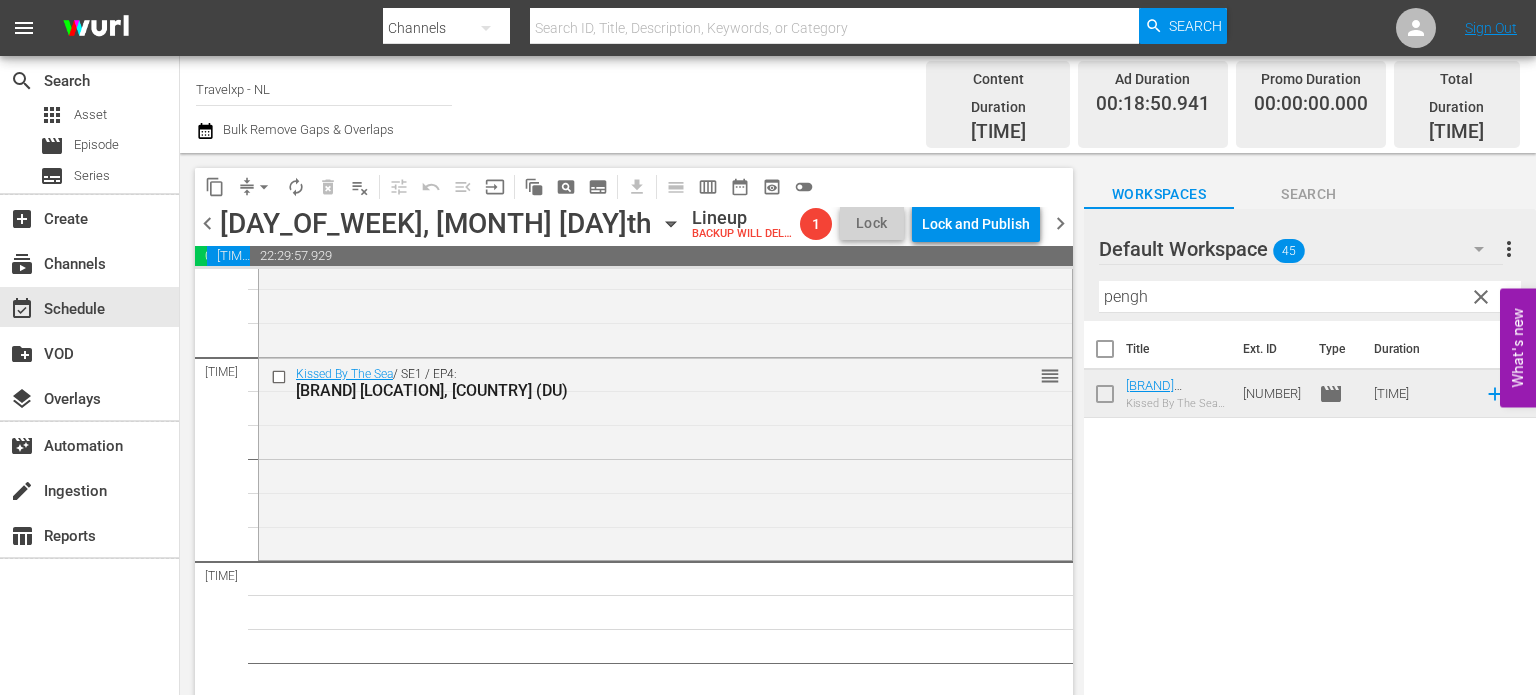click on "City Breaks / SE1 / EP19:
City Breaks [CITY] (DU) reorder Unplanned Trip / SE1 / EP6:
Unplanned Trip [LOCATION], [COUNTRY] (DU) reorder Kissed By The Sea / SE1 / EP4:
Kissed By The Sea [LOCATION], [COUNTRY] (DU) reorder" at bounding box center (665, 4845) 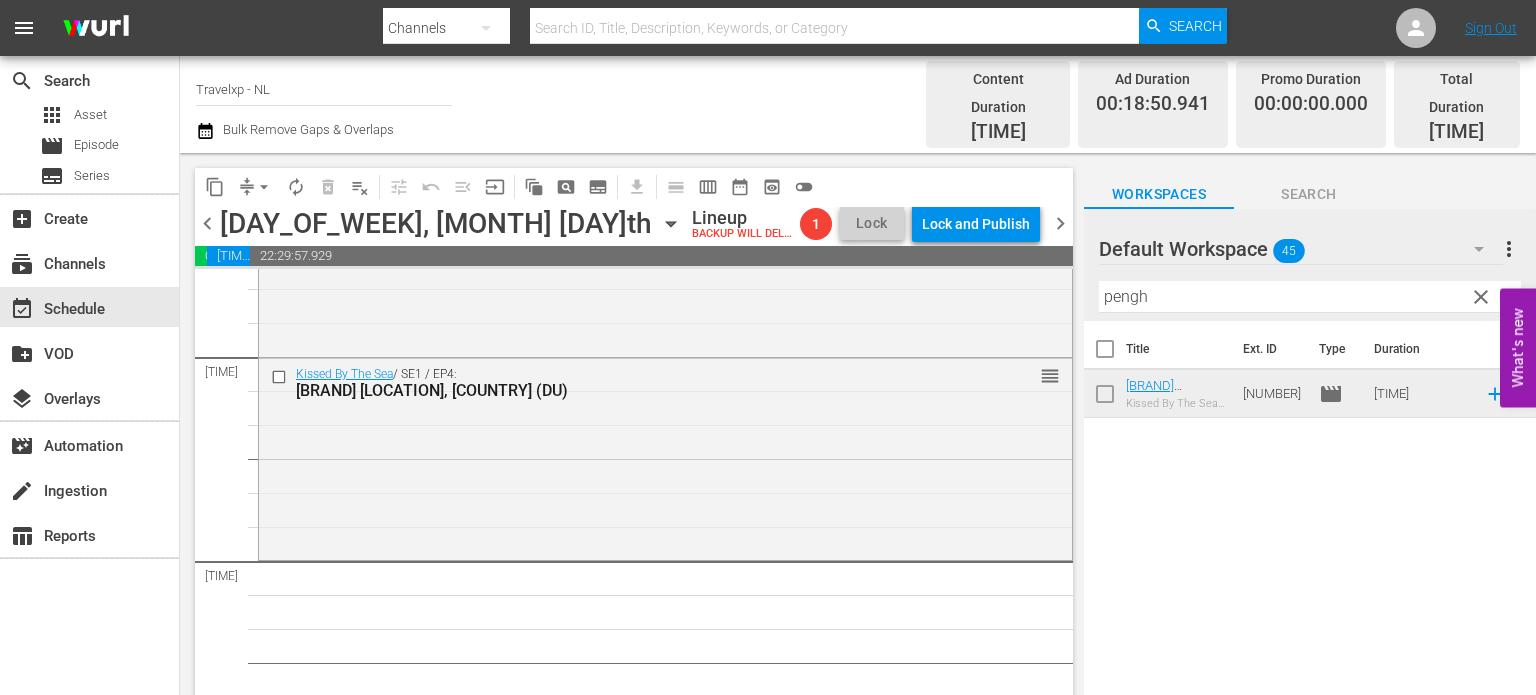 scroll, scrollTop: 360, scrollLeft: 0, axis: vertical 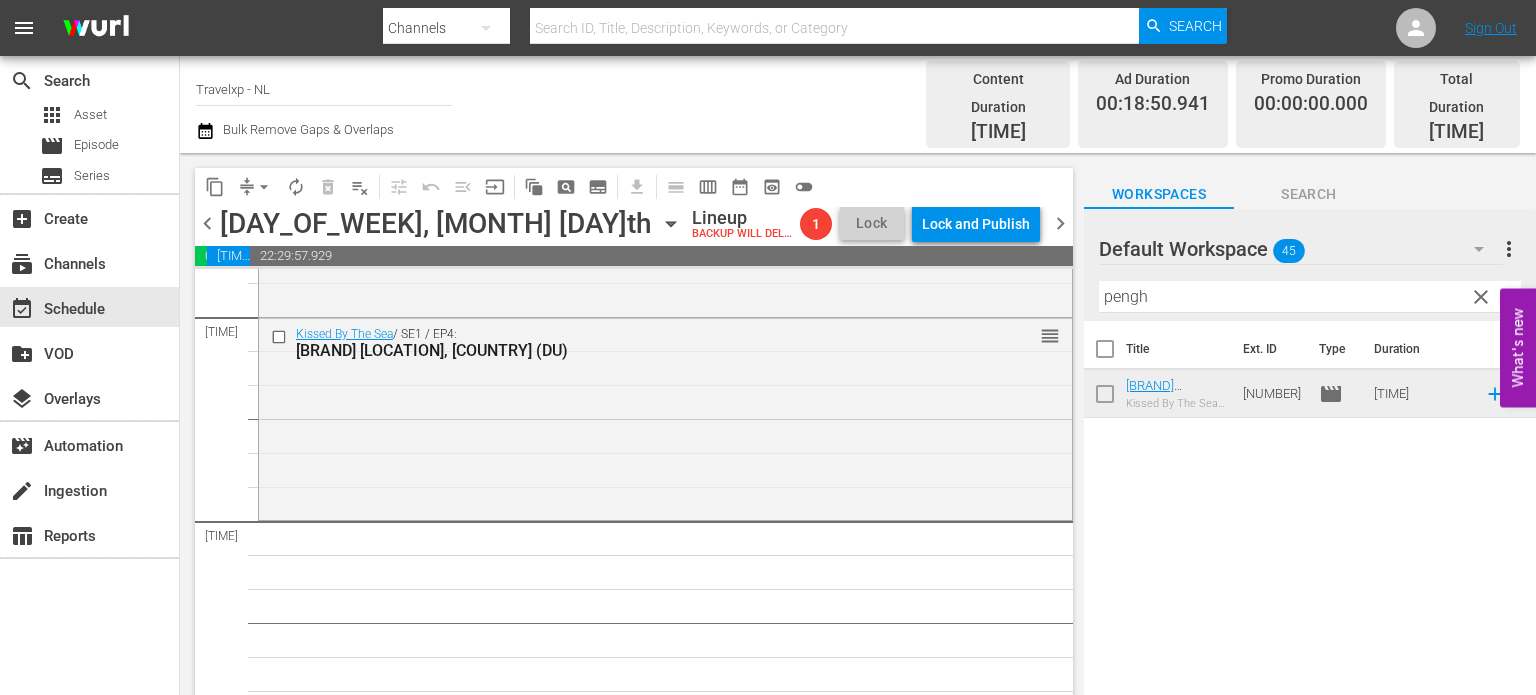 click on "clear" at bounding box center [1481, 297] 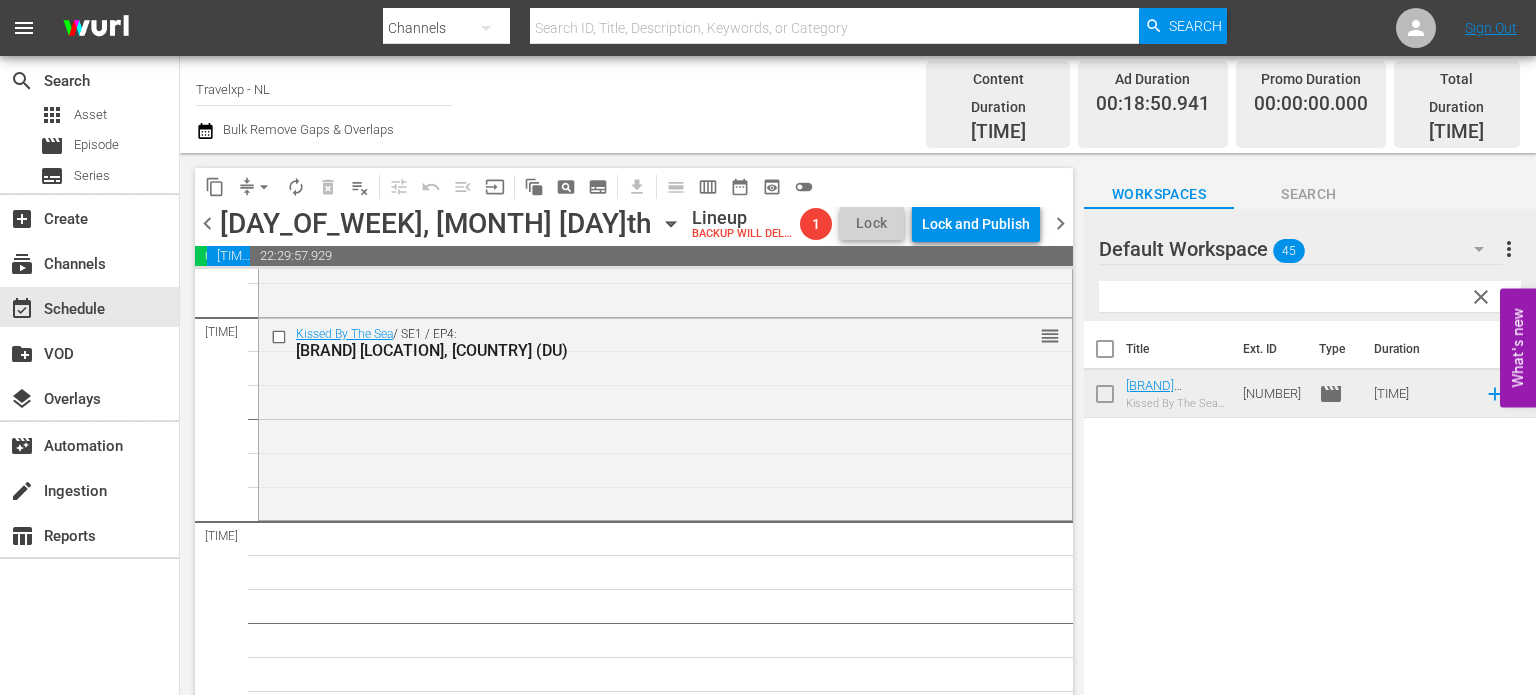 click at bounding box center [1310, 297] 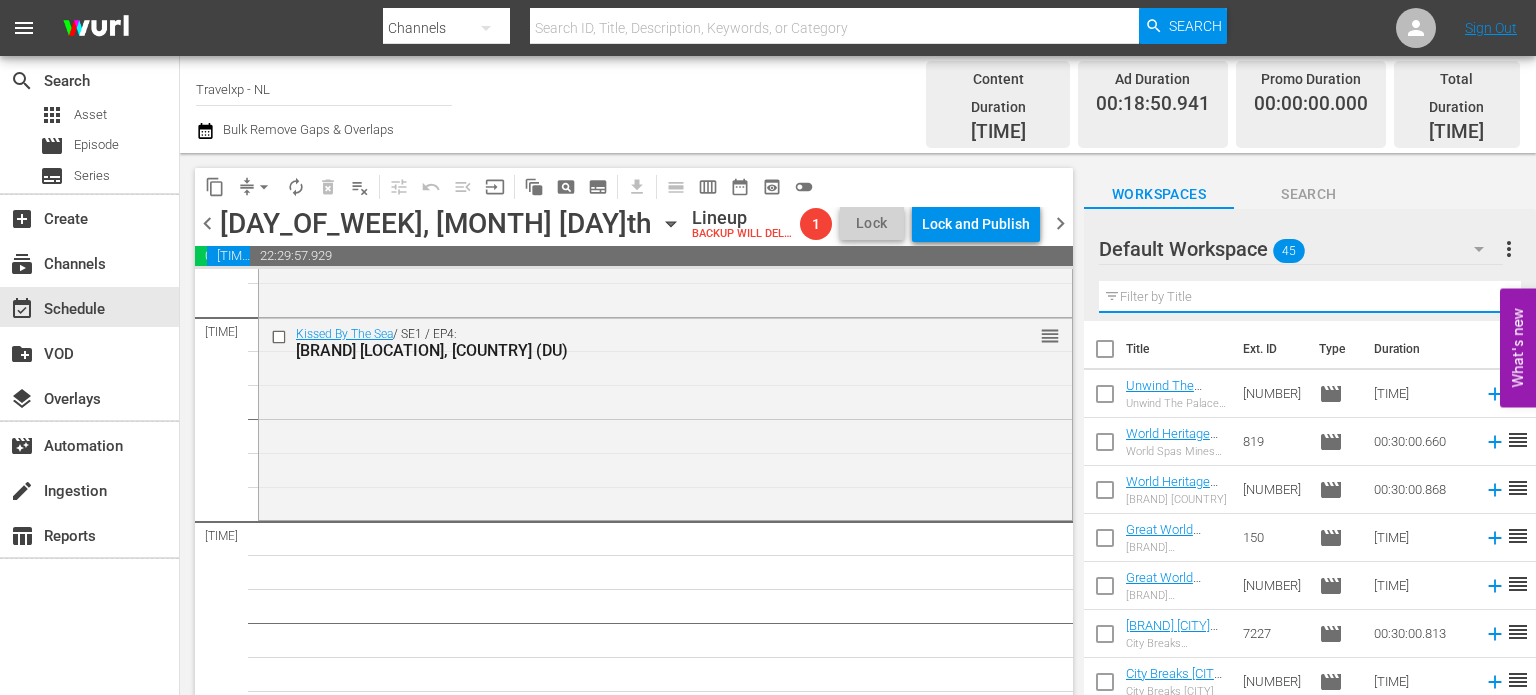 click at bounding box center [1310, 297] 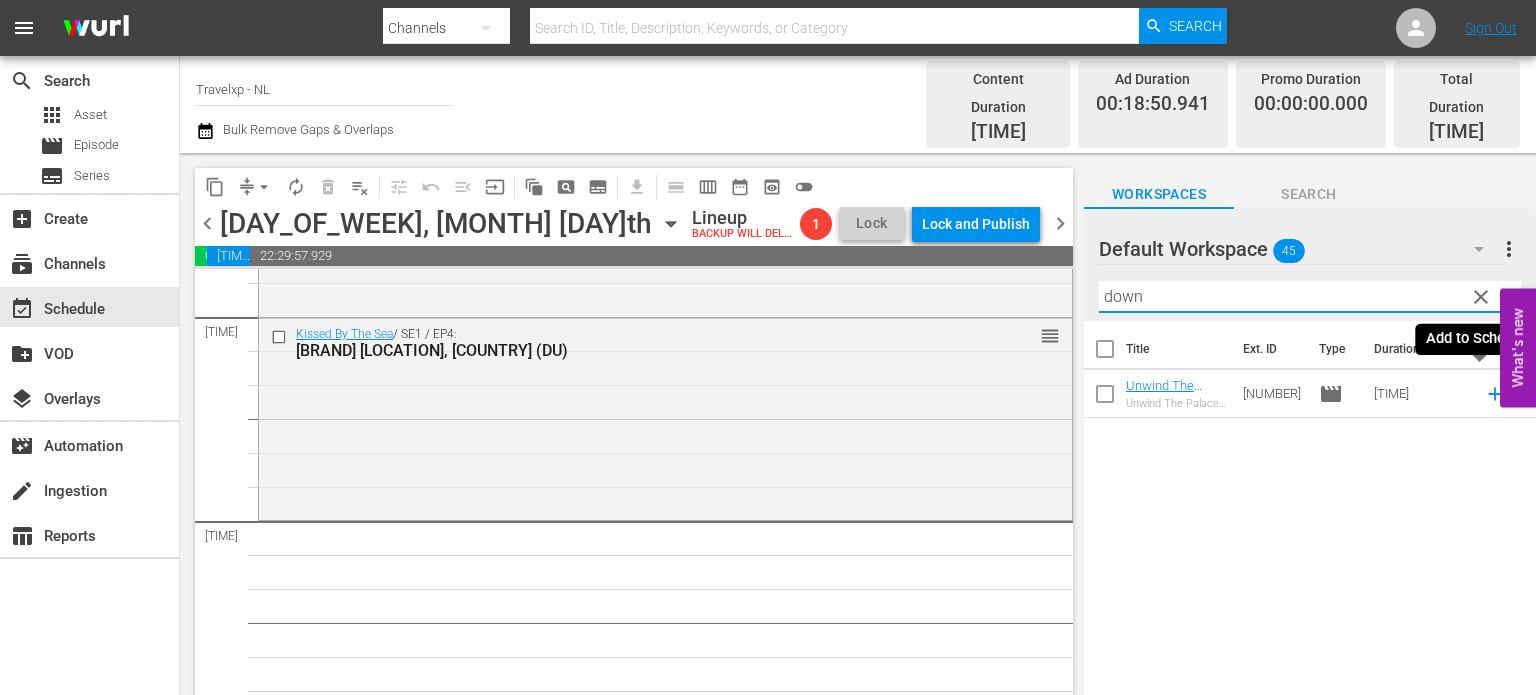type on "down" 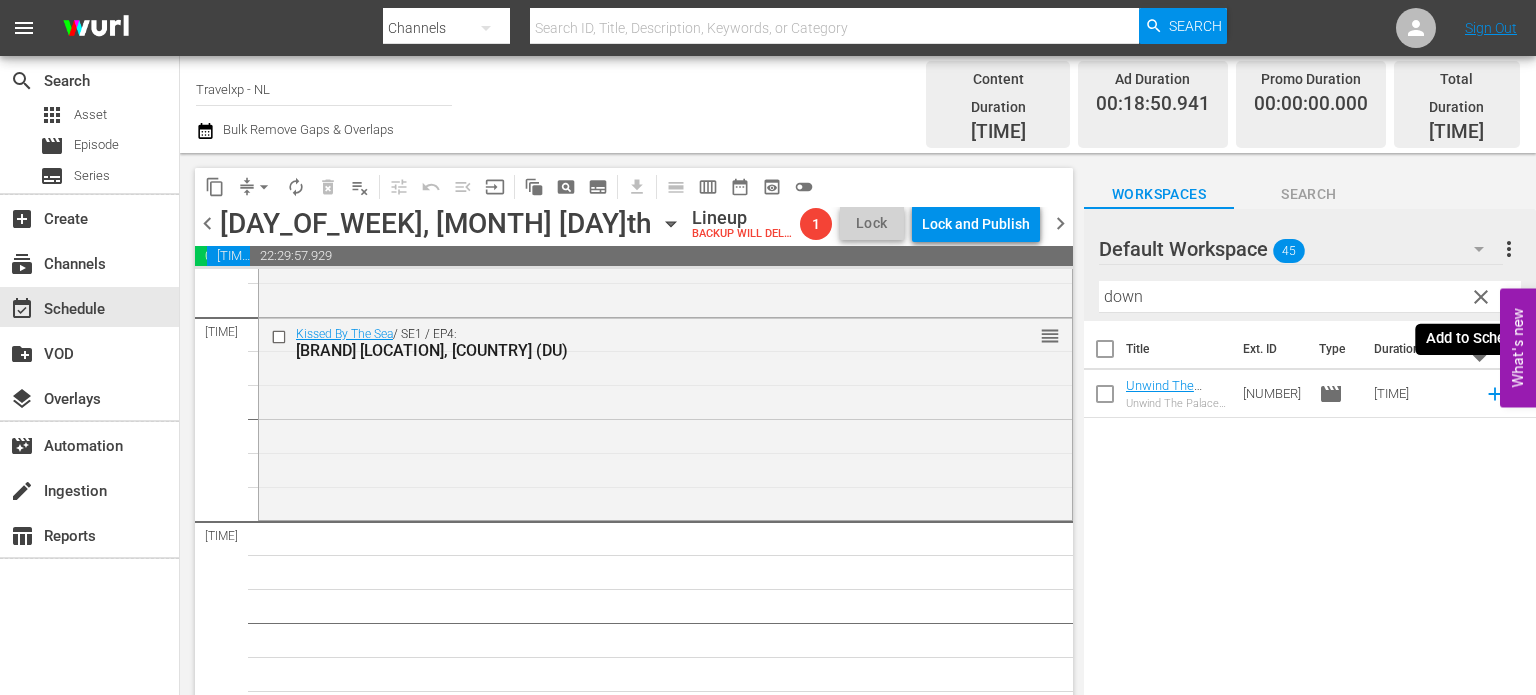 click 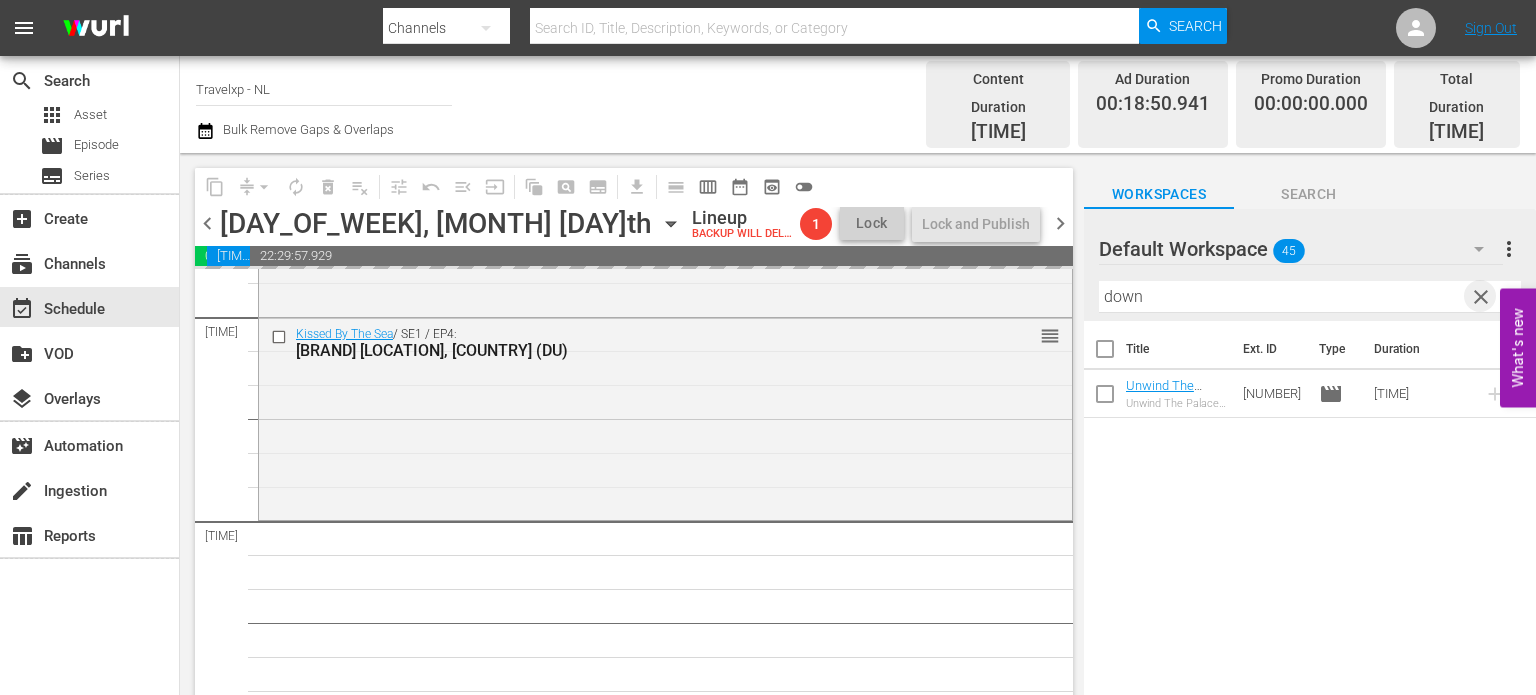 click on "clear" at bounding box center [1481, 297] 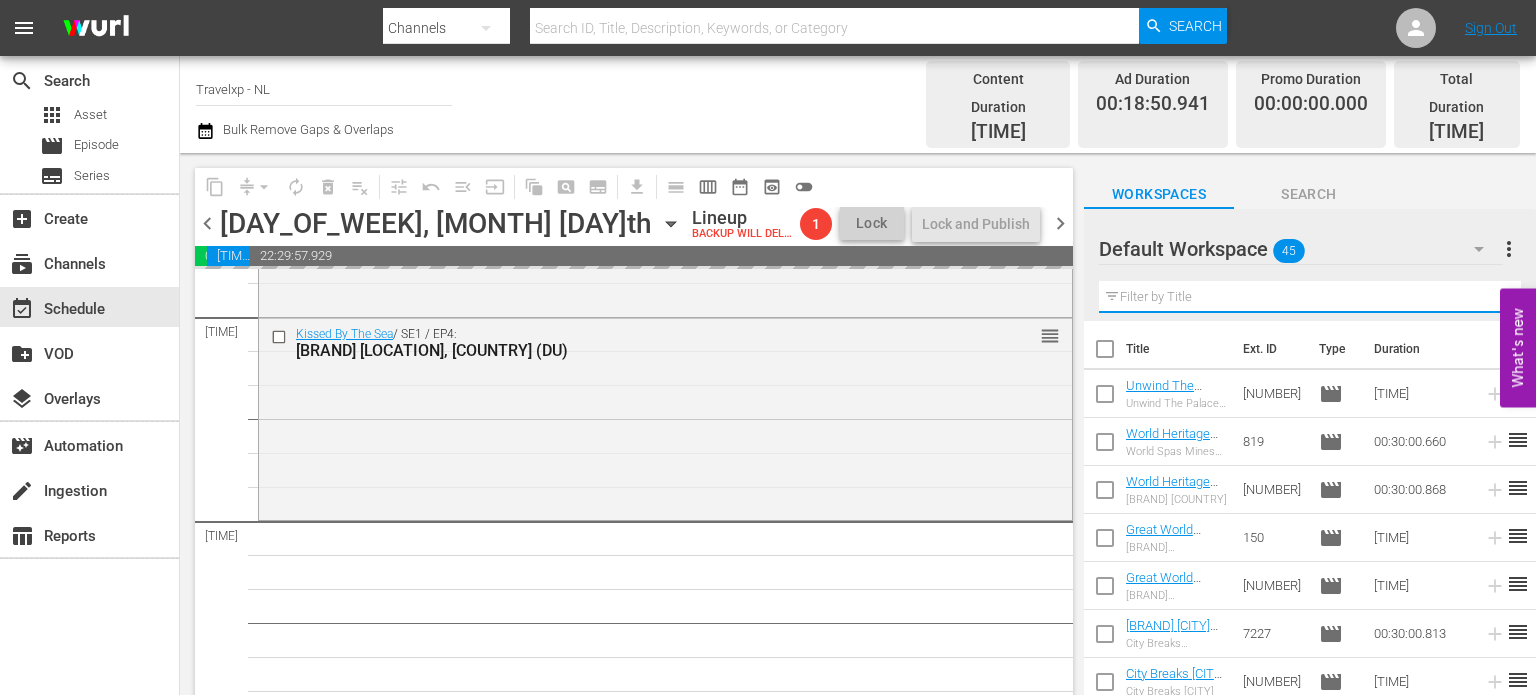 click at bounding box center [1310, 297] 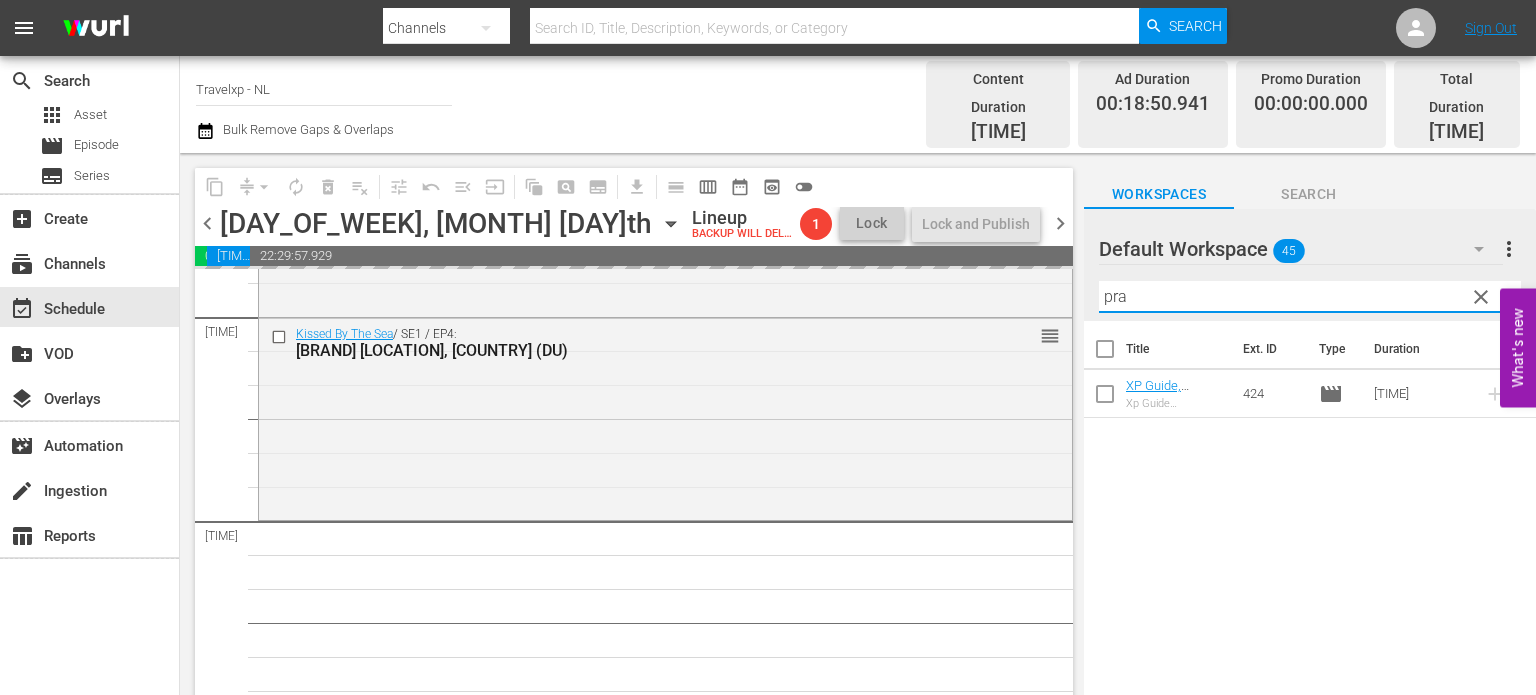 type on "pra" 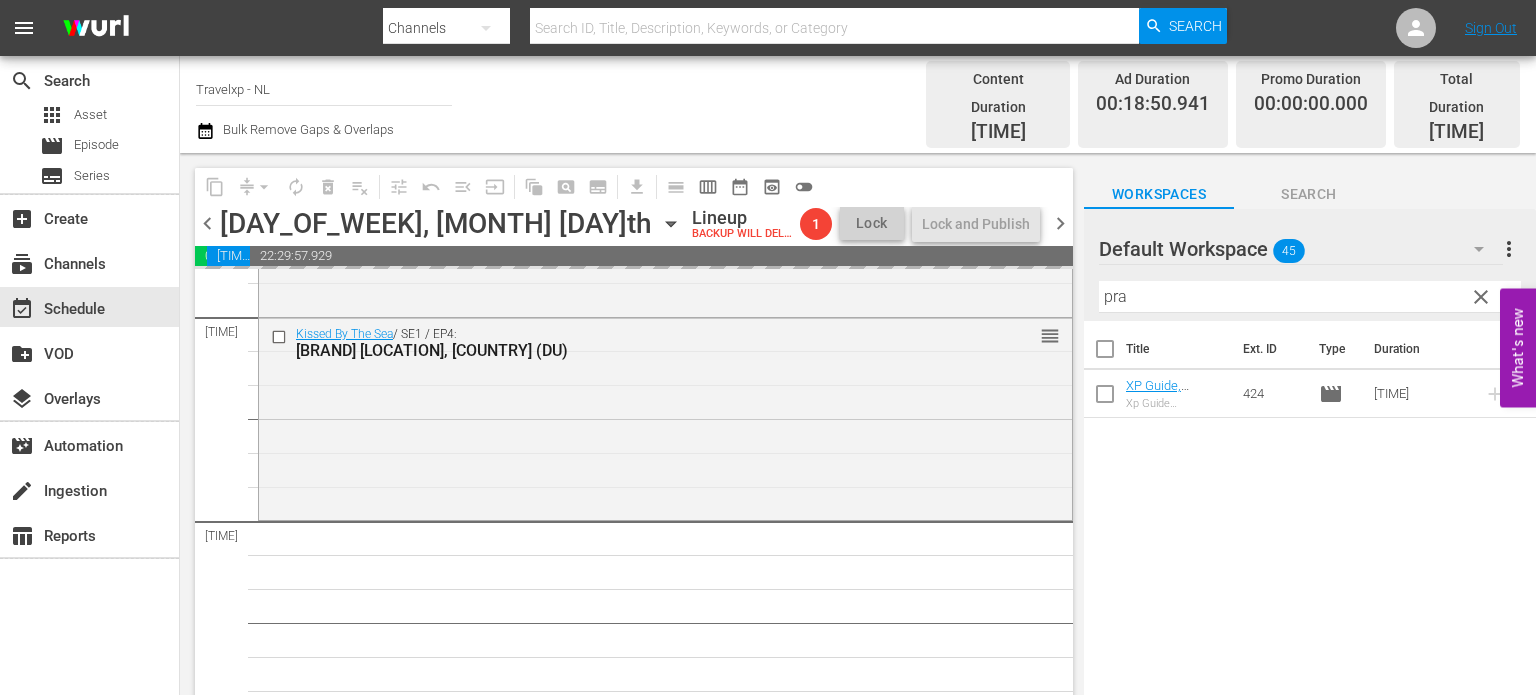 click on "City Breaks / SE1 / EP19:
City Breaks [CITY] (DU) reorder Unplanned Trip / SE1 / EP6:
Unplanned Trip [LOCATION], [COUNTRY] (DU) reorder Kissed By The Sea / SE1 / EP4:
Kissed By The Sea [LOCATION], [COUNTRY] (DU) reorder" at bounding box center (665, 4805) 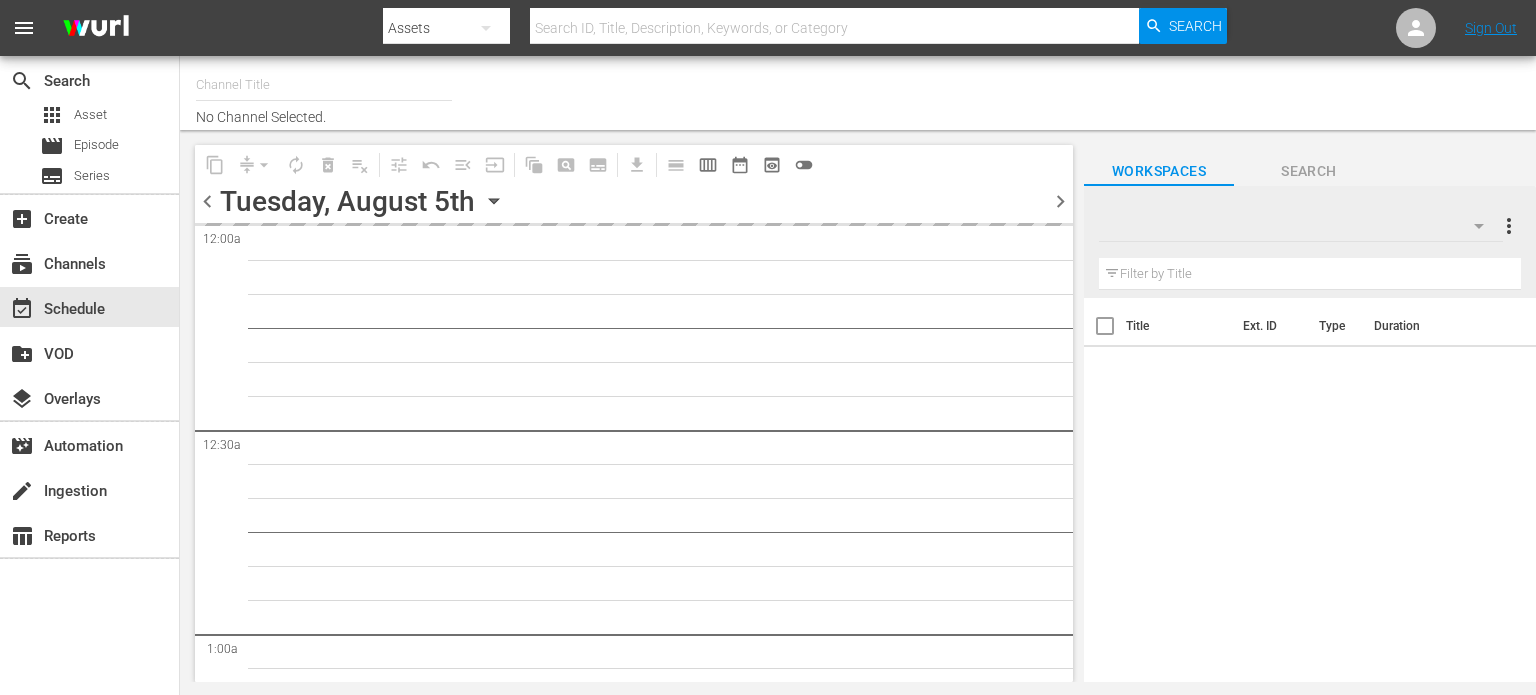 scroll, scrollTop: 0, scrollLeft: 0, axis: both 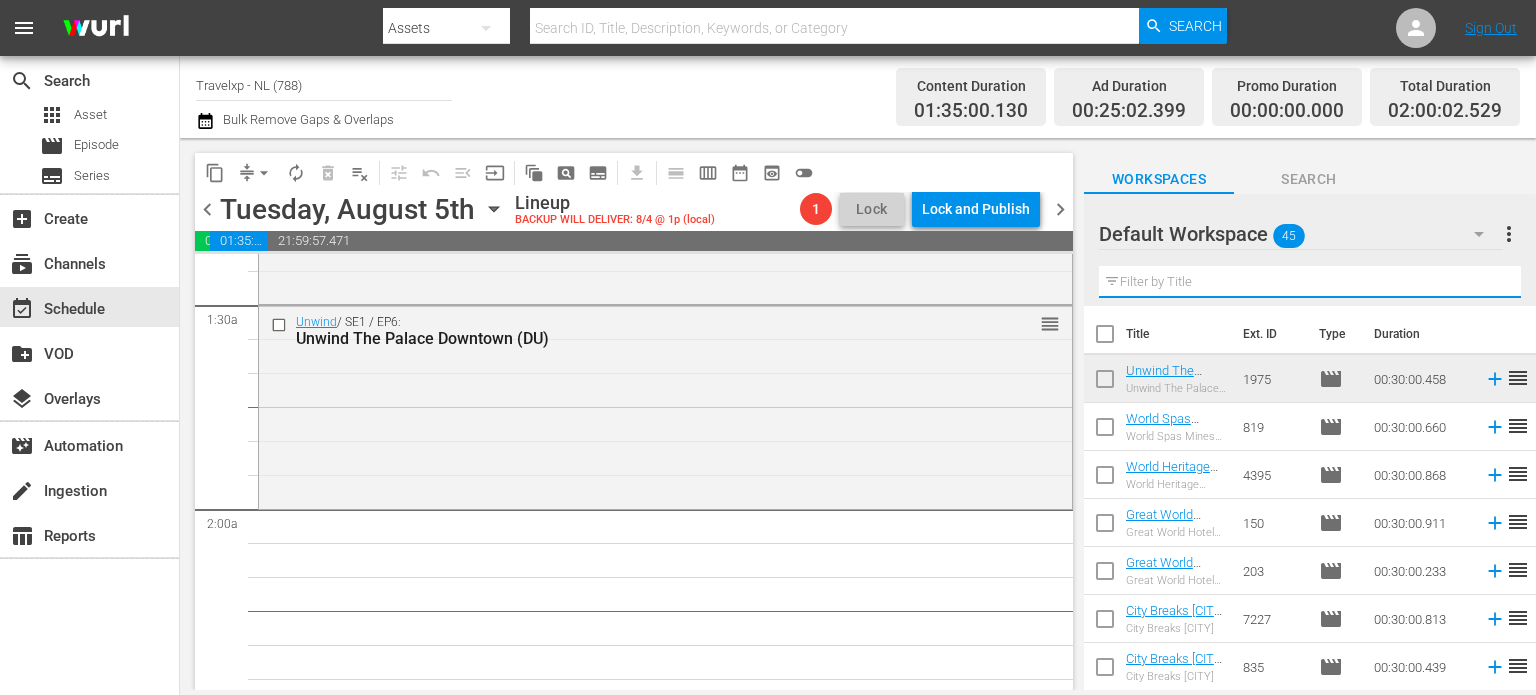 click at bounding box center [1310, 282] 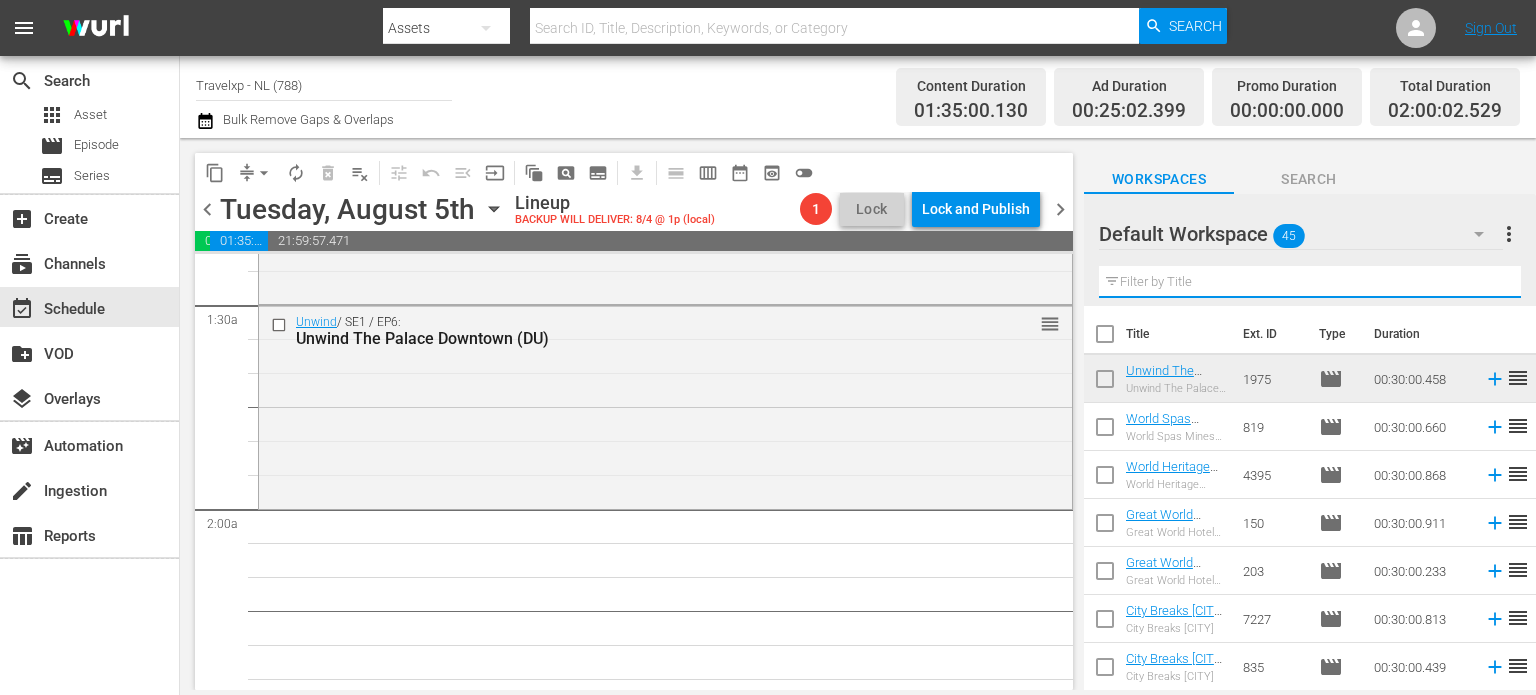 click at bounding box center (1310, 282) 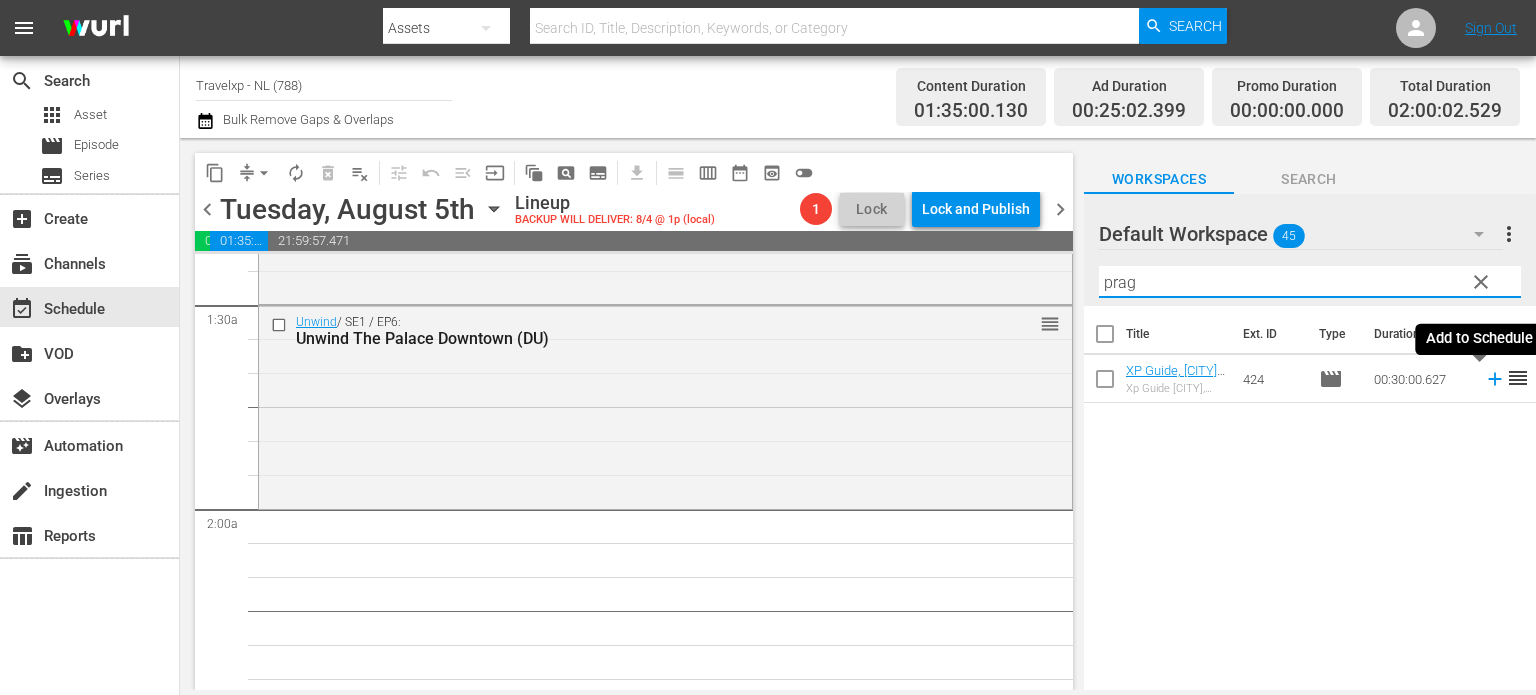 type on "prag" 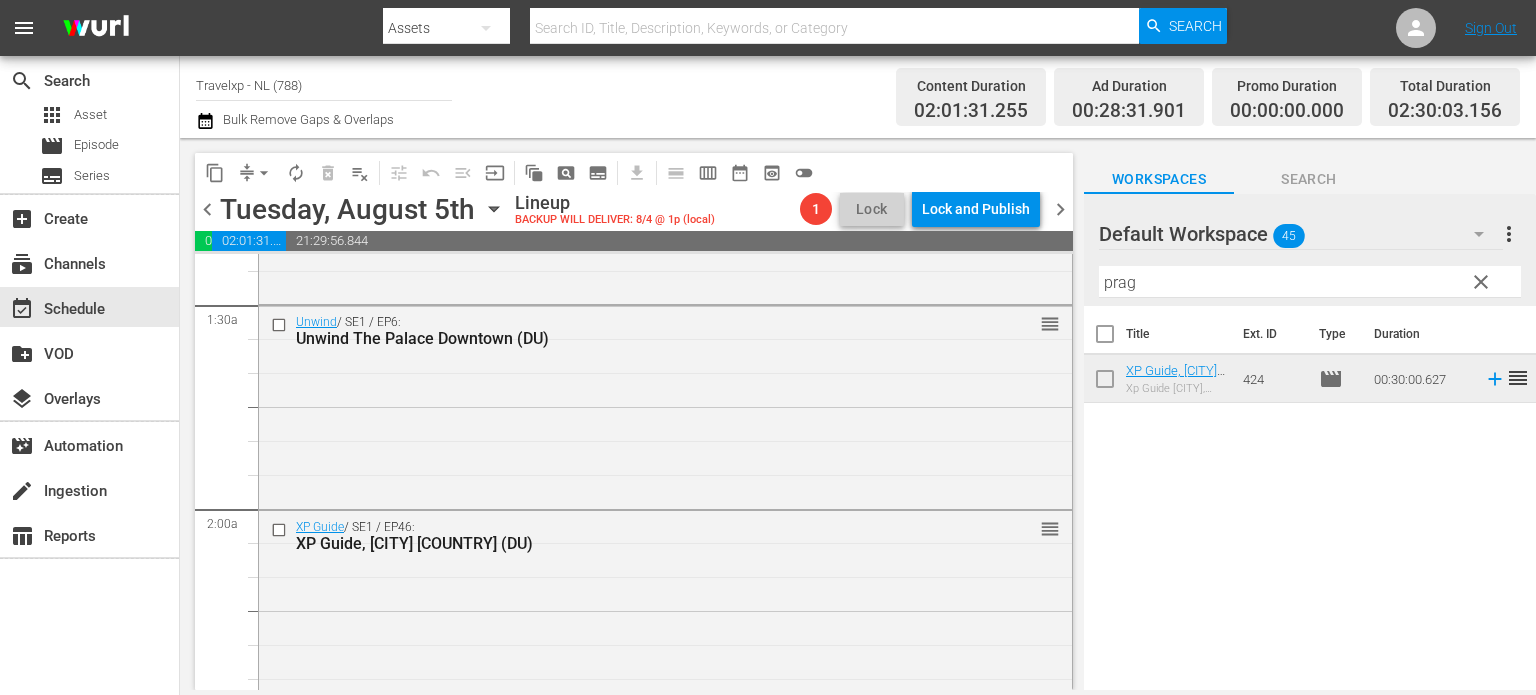 scroll, scrollTop: 942, scrollLeft: 0, axis: vertical 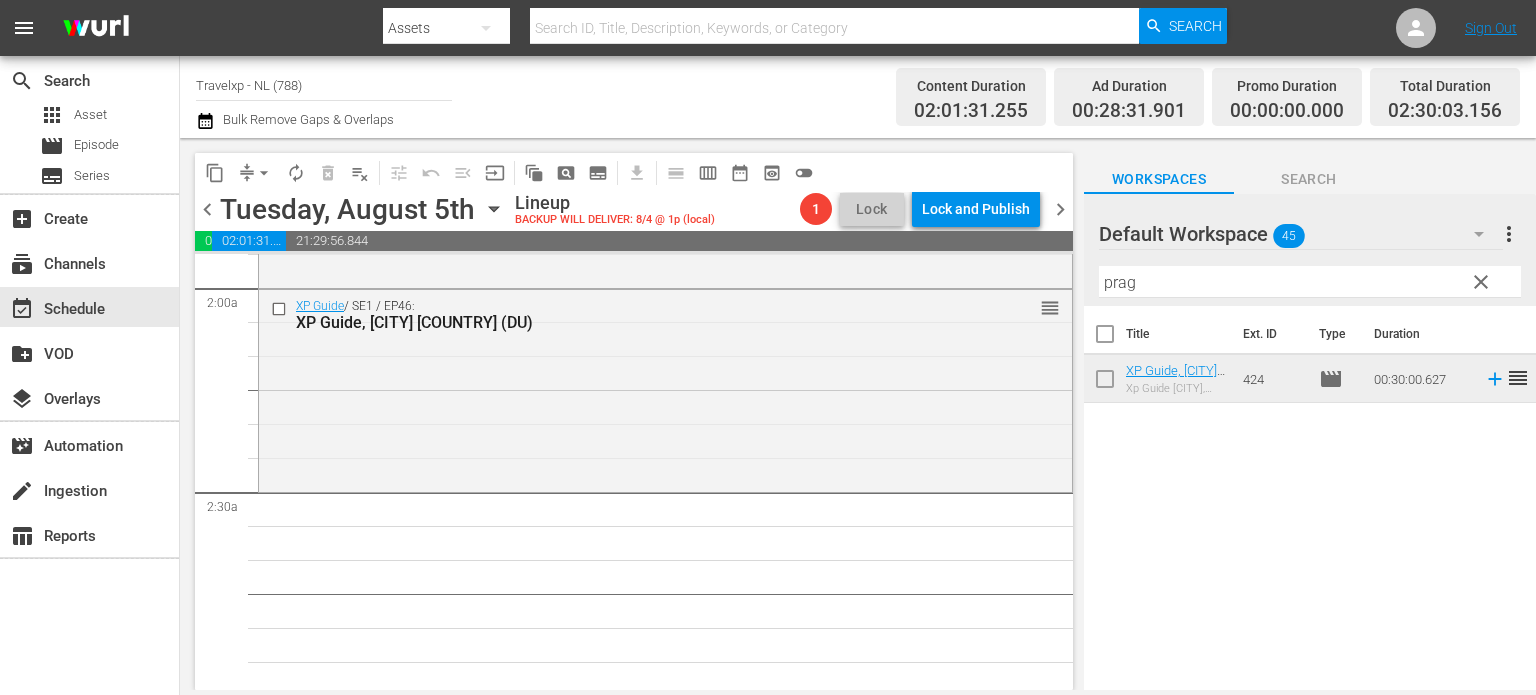 click on "City Breaks  / SE1 / EP19:
City Breaks Cologne (DU) reorder Unplanned Trip  / SE1 / EP6:
Unplanned Trip Mechuka, India (DU) reorder XP Guide  / SE1 / EP46:
XP Guide, Prague Czech Republic (DU) reorder Kissed By The Sea  / SE1 / EP4:
Kissed By The Sea Penghu Island, Taiwan (DU) reorder Unwind  / SE1 / EP6:
Unwind The Palace Downtown (DU) reorder" at bounding box center (665, 4368) 